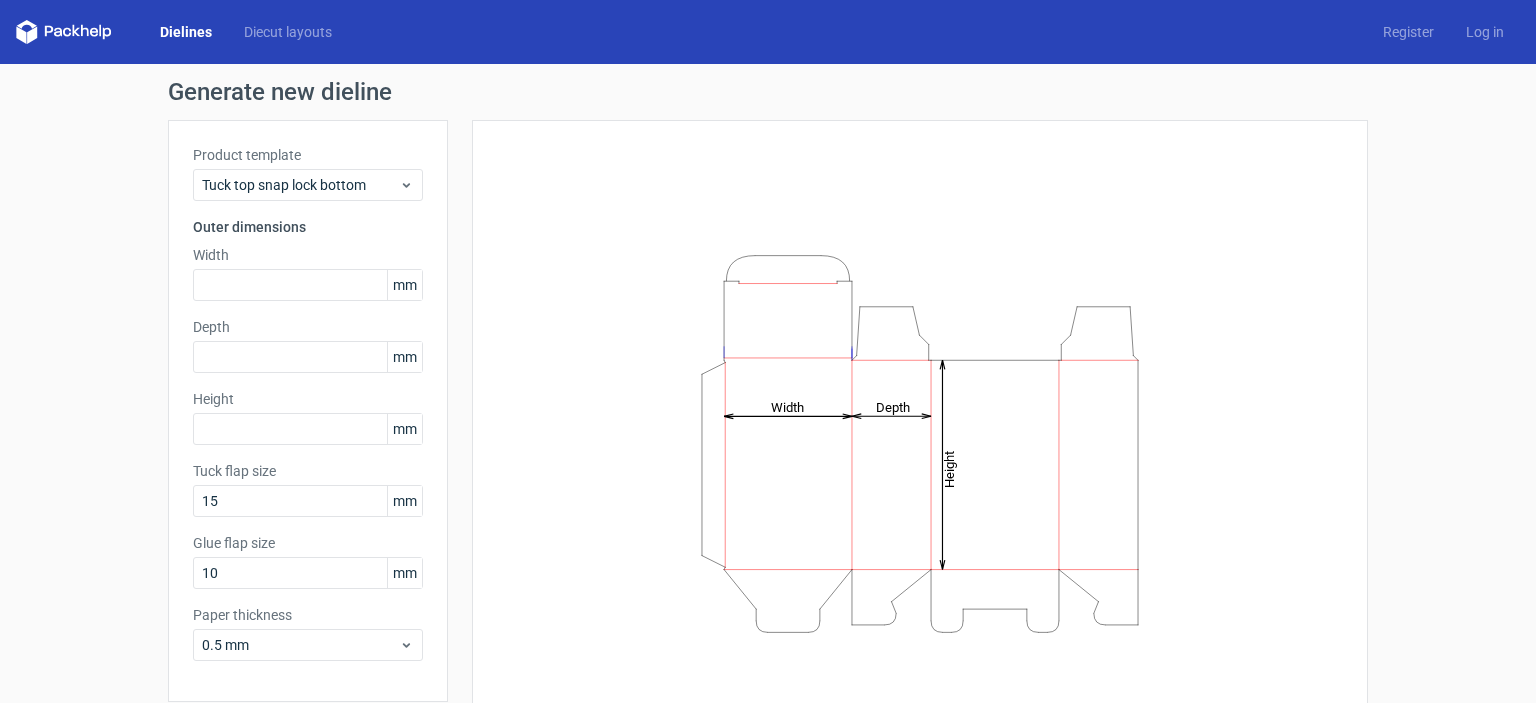scroll, scrollTop: 0, scrollLeft: 0, axis: both 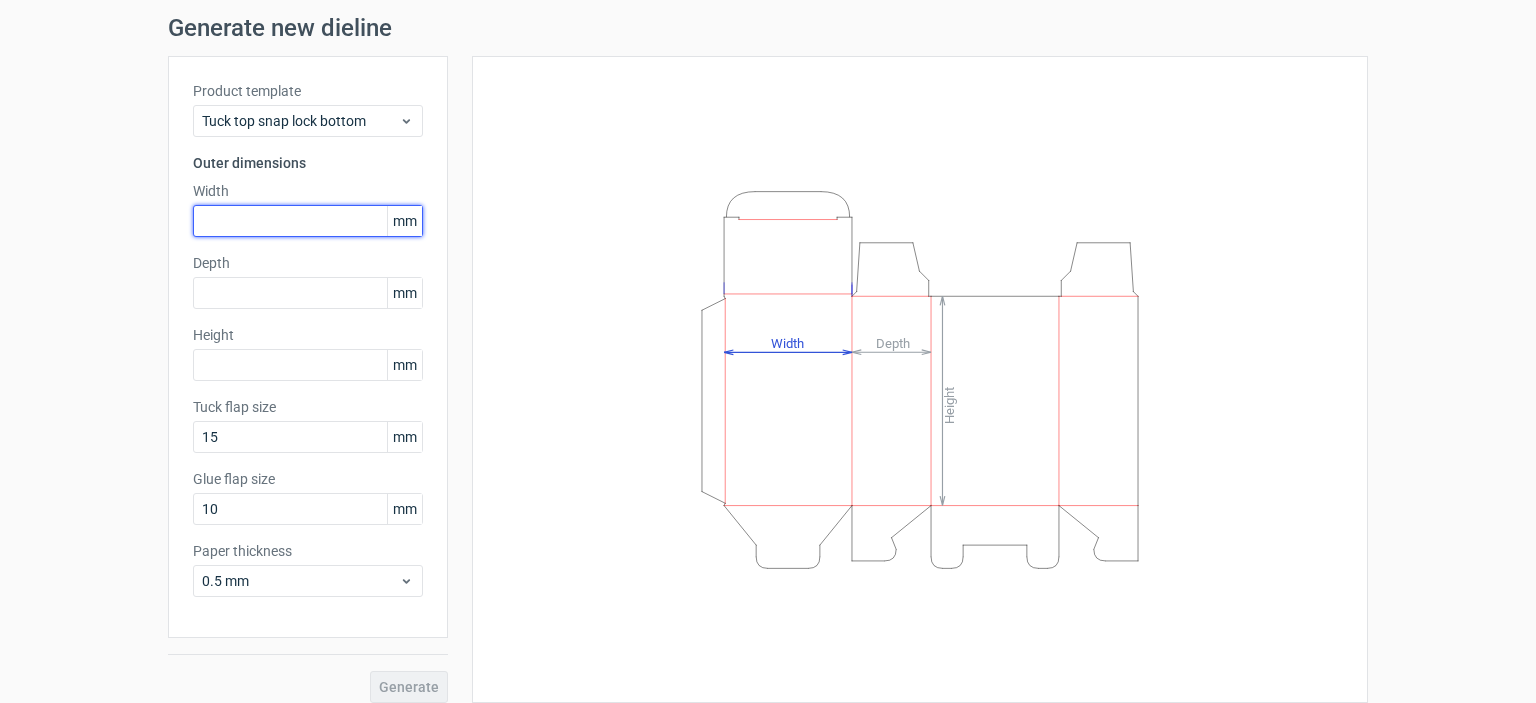 click at bounding box center [308, 221] 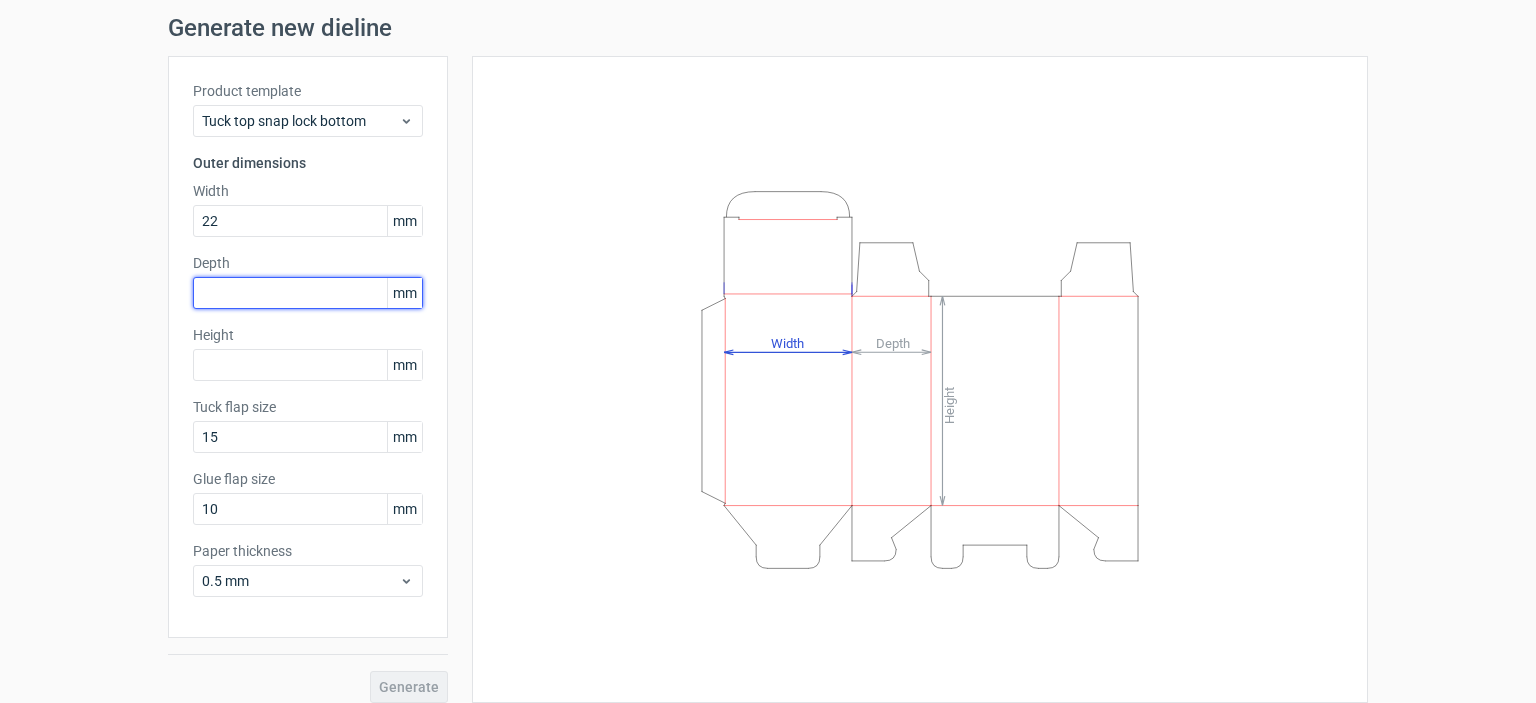 click on "Depth mm" at bounding box center (308, 281) 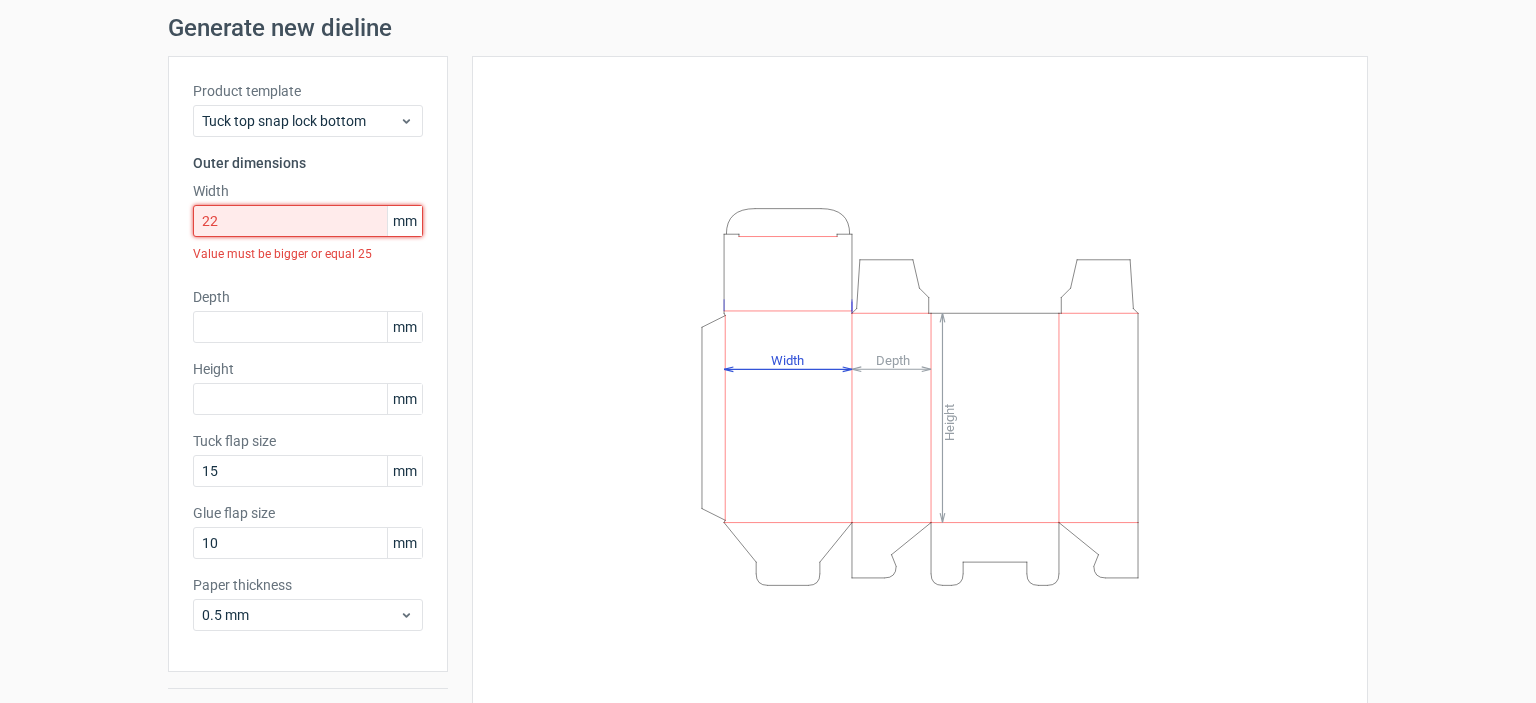 drag, startPoint x: 243, startPoint y: 217, endPoint x: 36, endPoint y: 195, distance: 208.1658 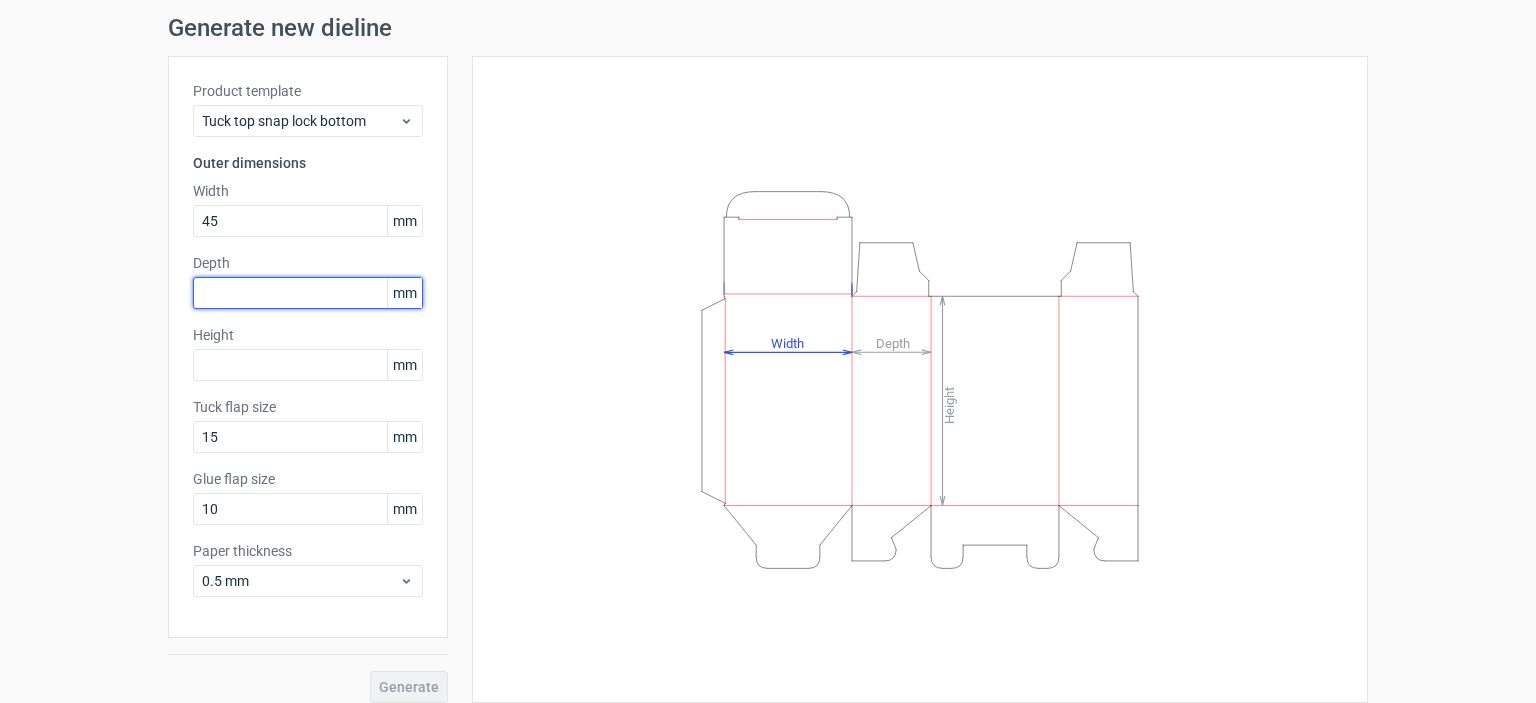 click at bounding box center [308, 293] 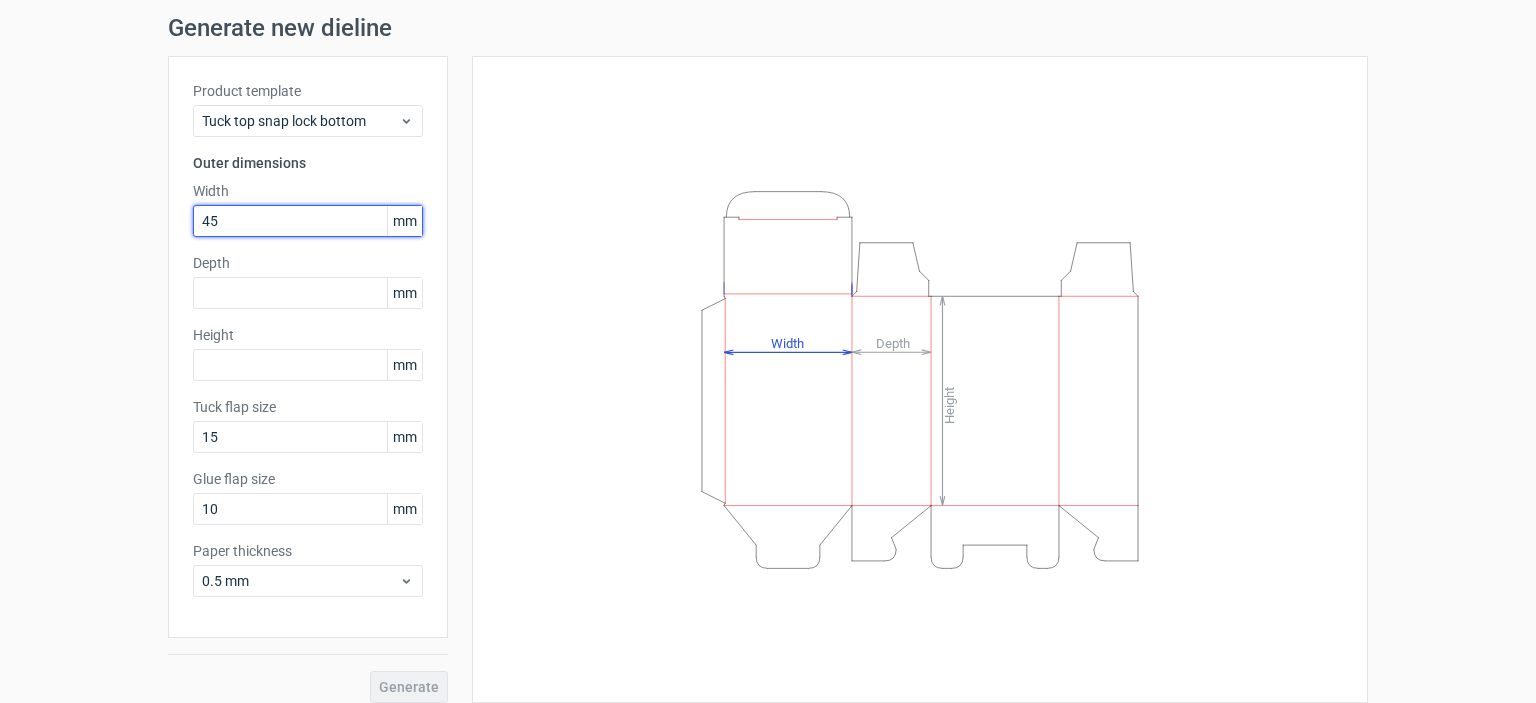 drag, startPoint x: 210, startPoint y: 220, endPoint x: 70, endPoint y: 187, distance: 143.83672 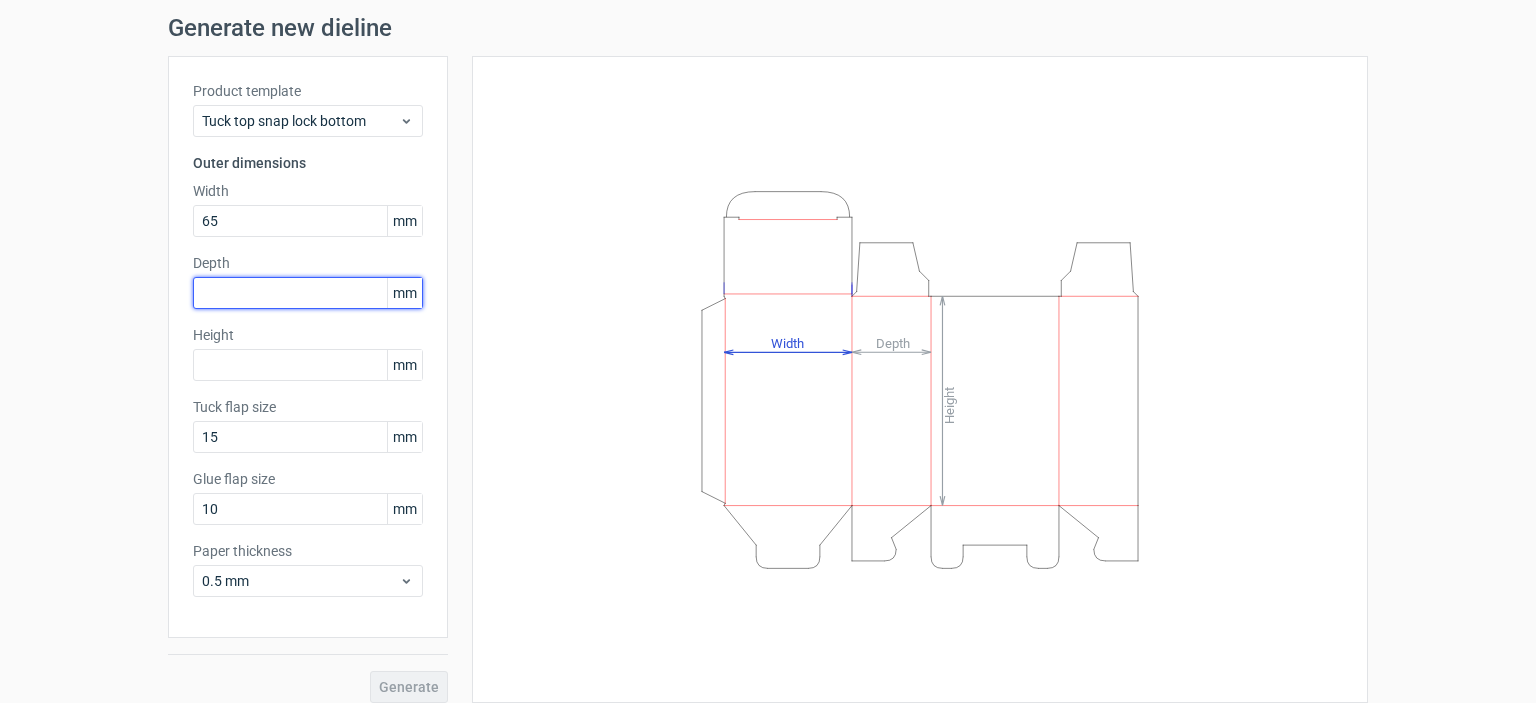 click at bounding box center [308, 293] 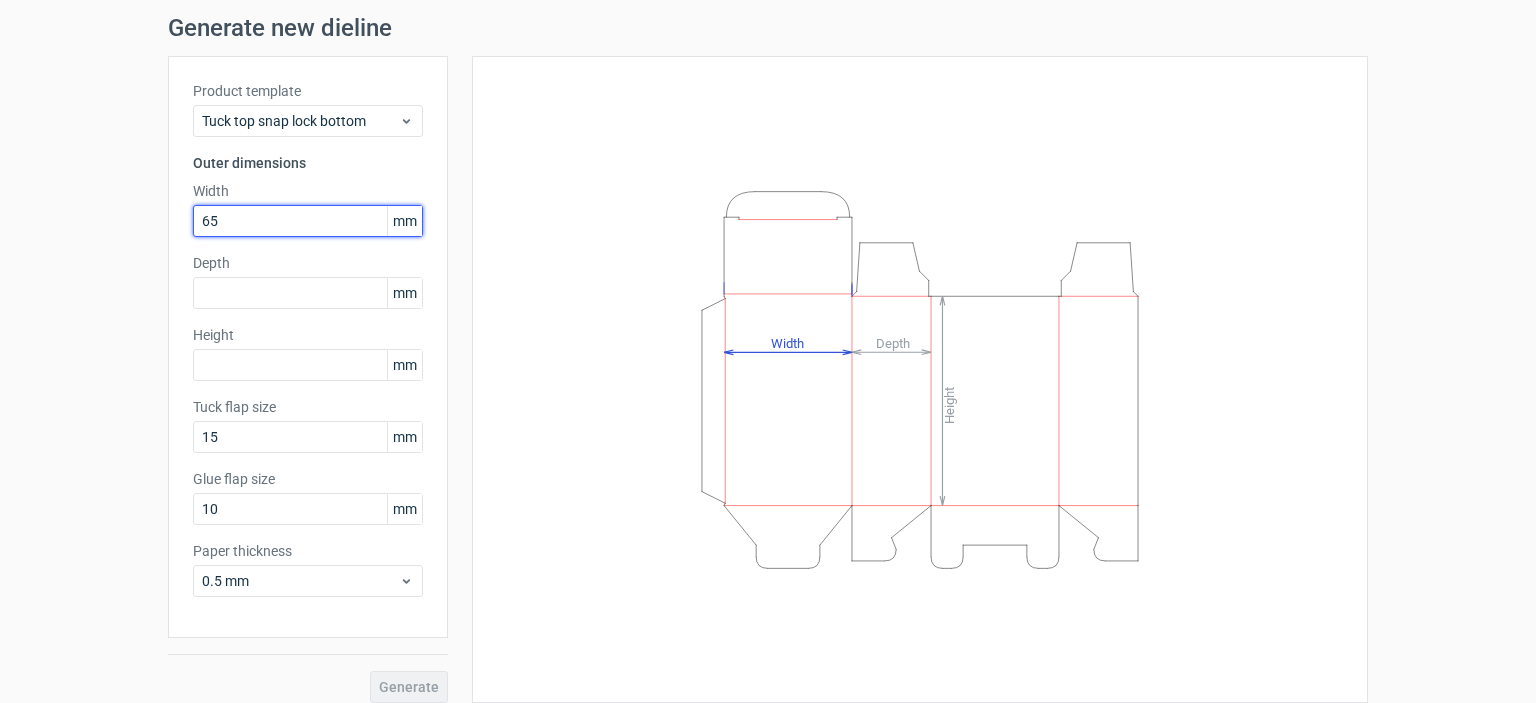 drag, startPoint x: 224, startPoint y: 219, endPoint x: 88, endPoint y: 196, distance: 137.93114 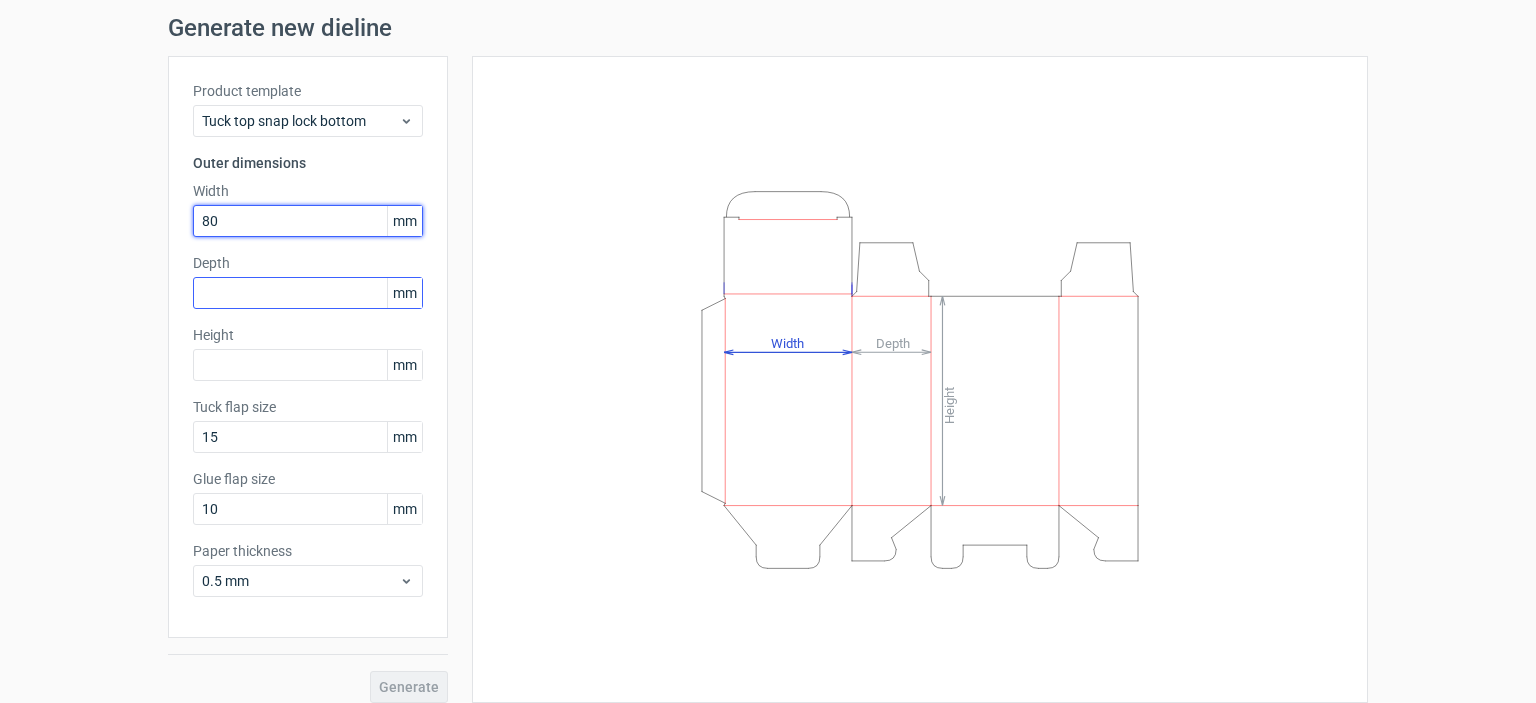 type on "80" 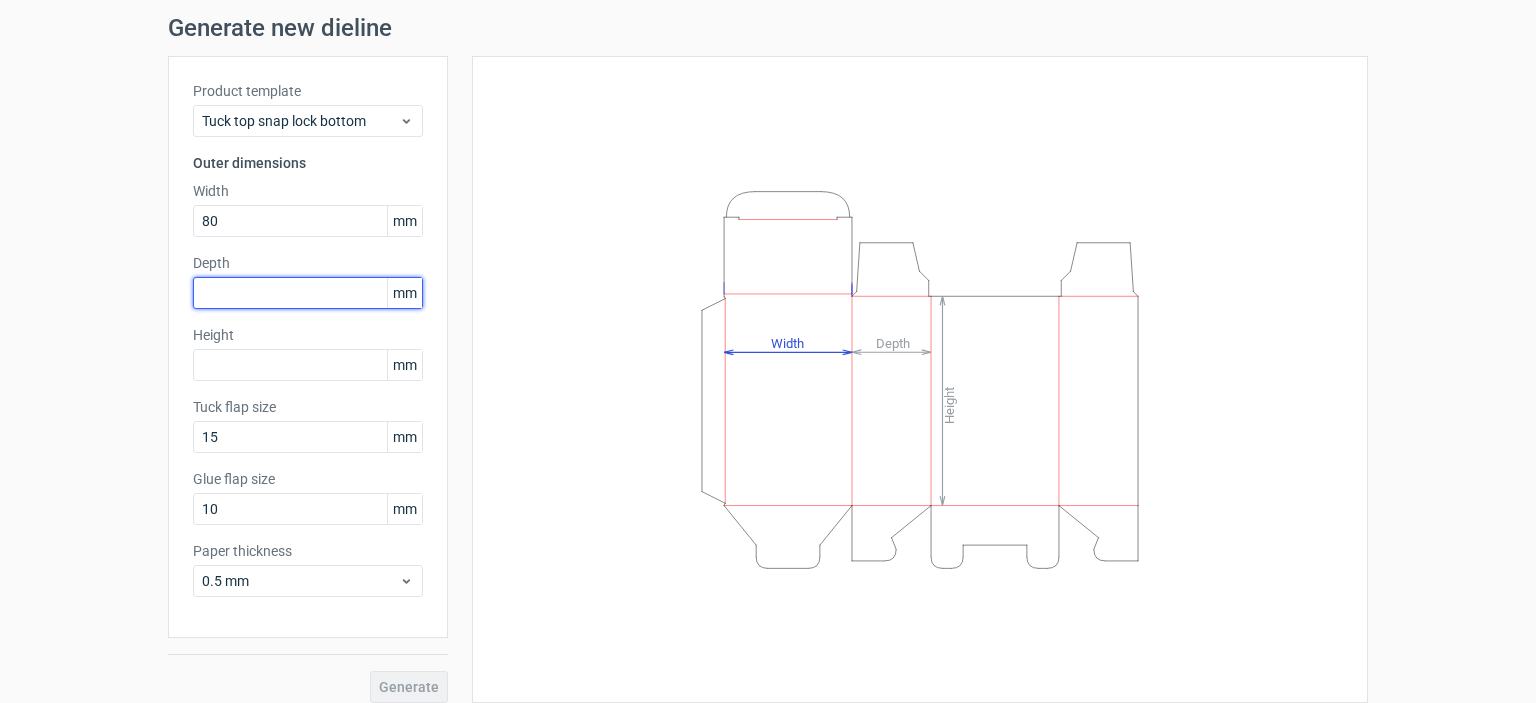 click at bounding box center [308, 293] 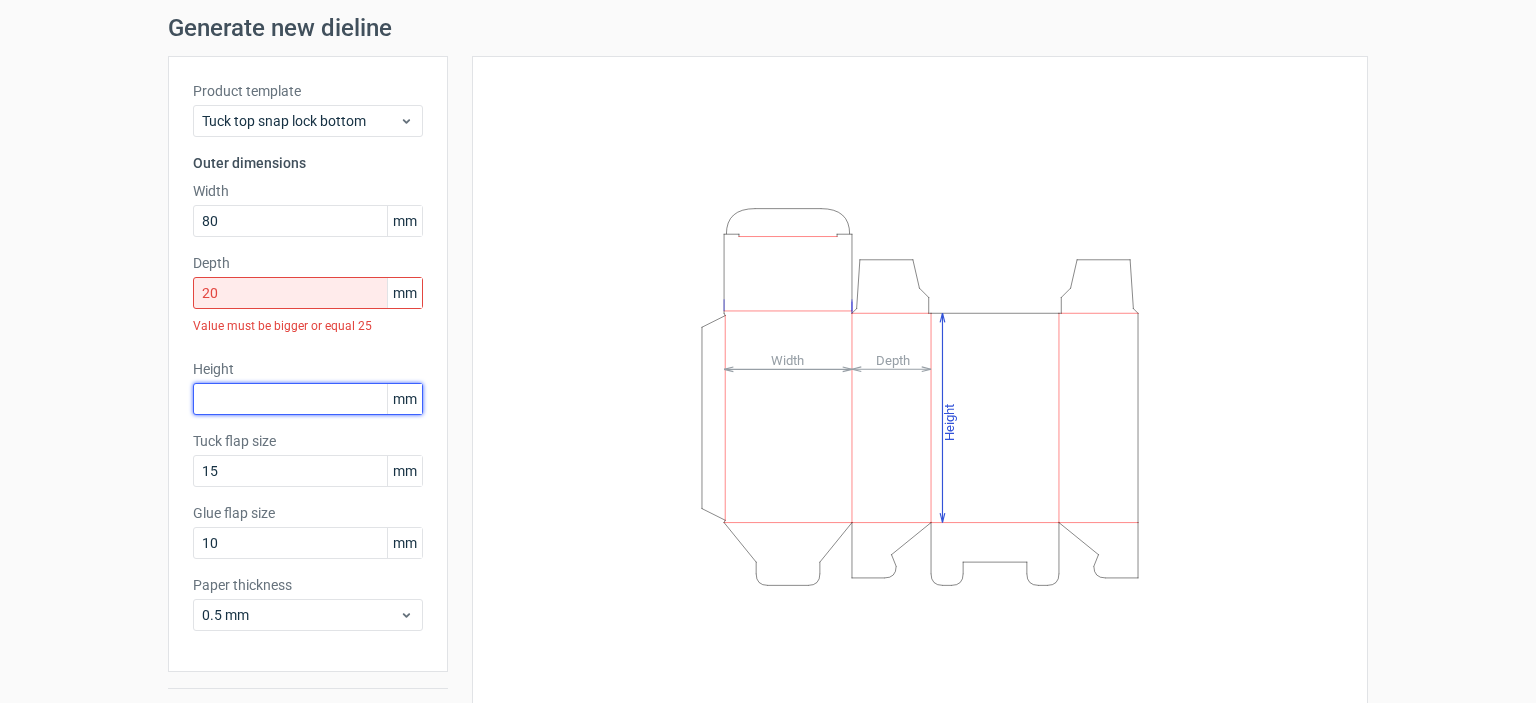 click on "Height mm" at bounding box center [308, 387] 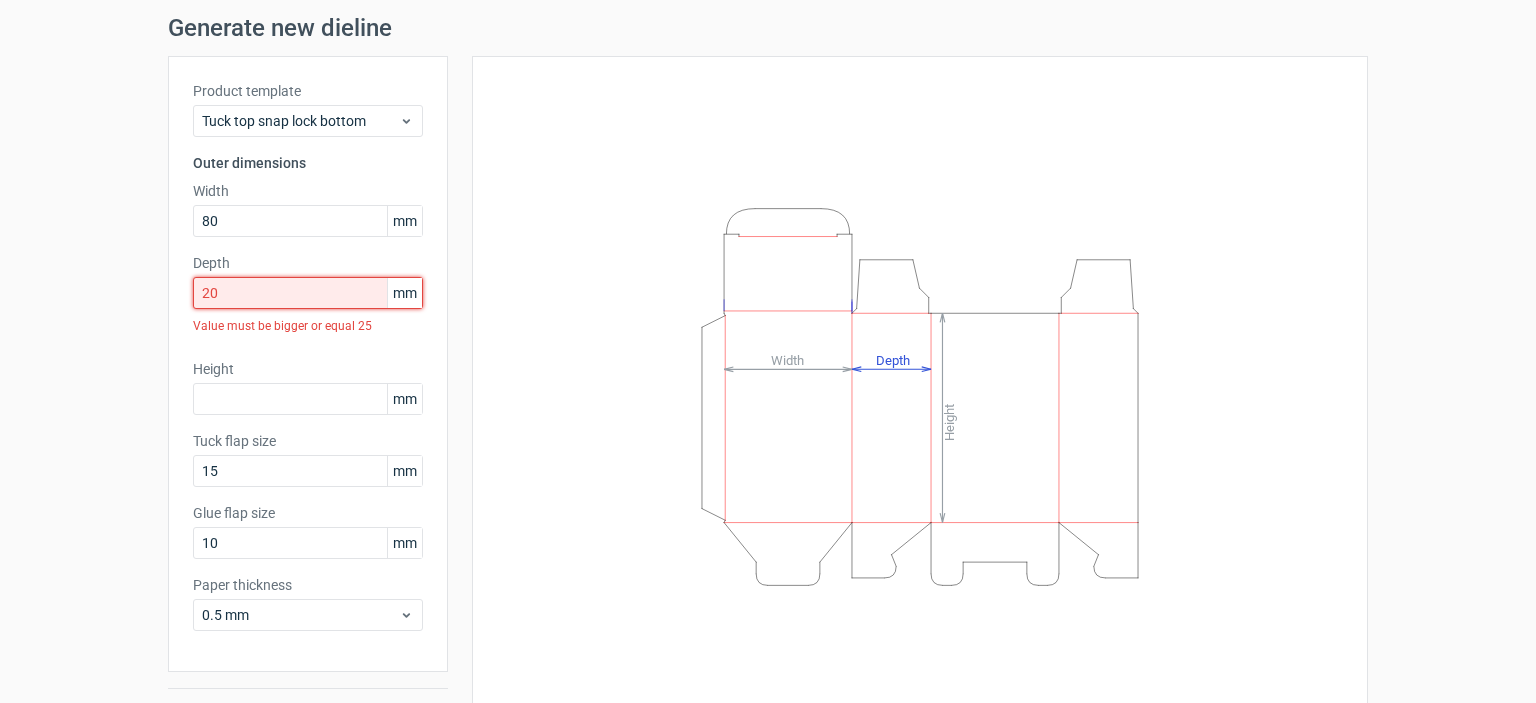 drag, startPoint x: 216, startPoint y: 287, endPoint x: 80, endPoint y: 283, distance: 136.0588 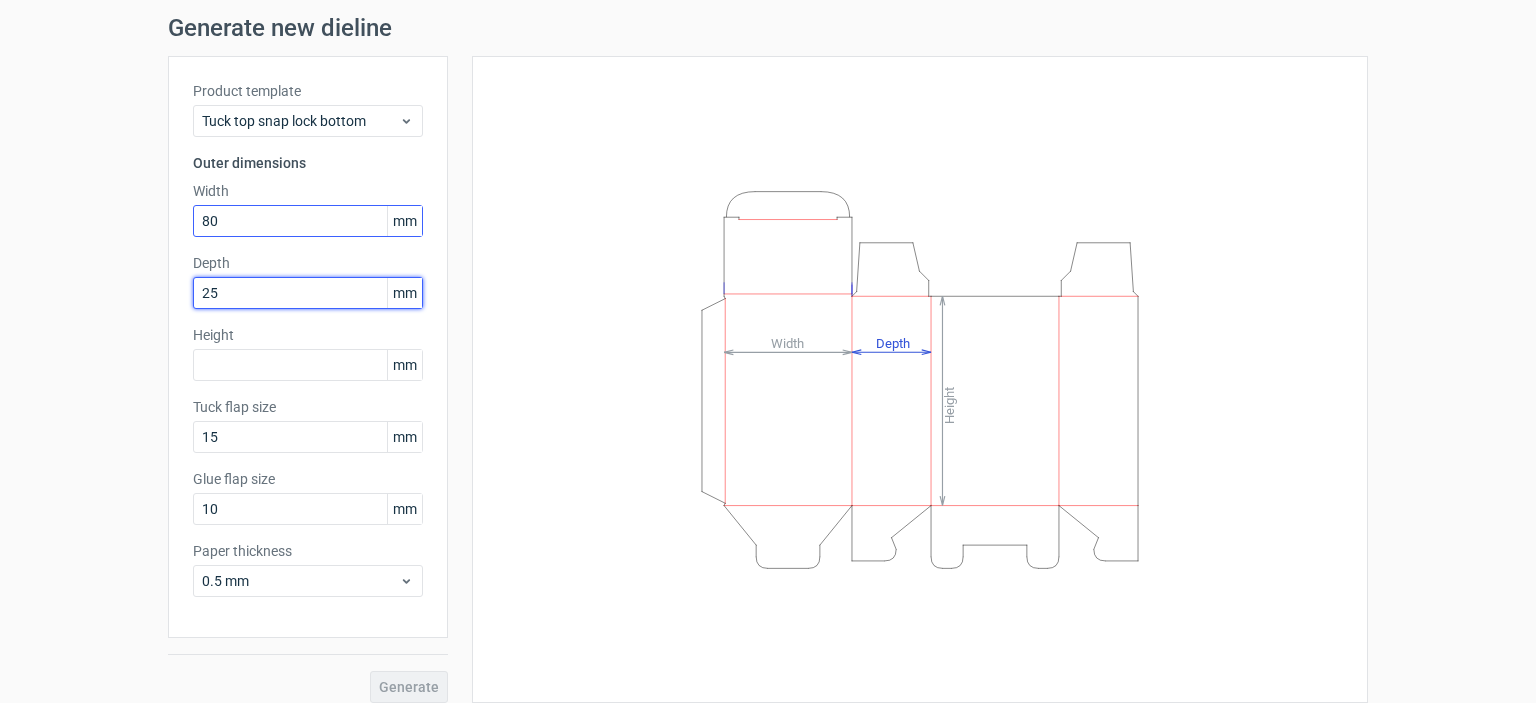 type on "25" 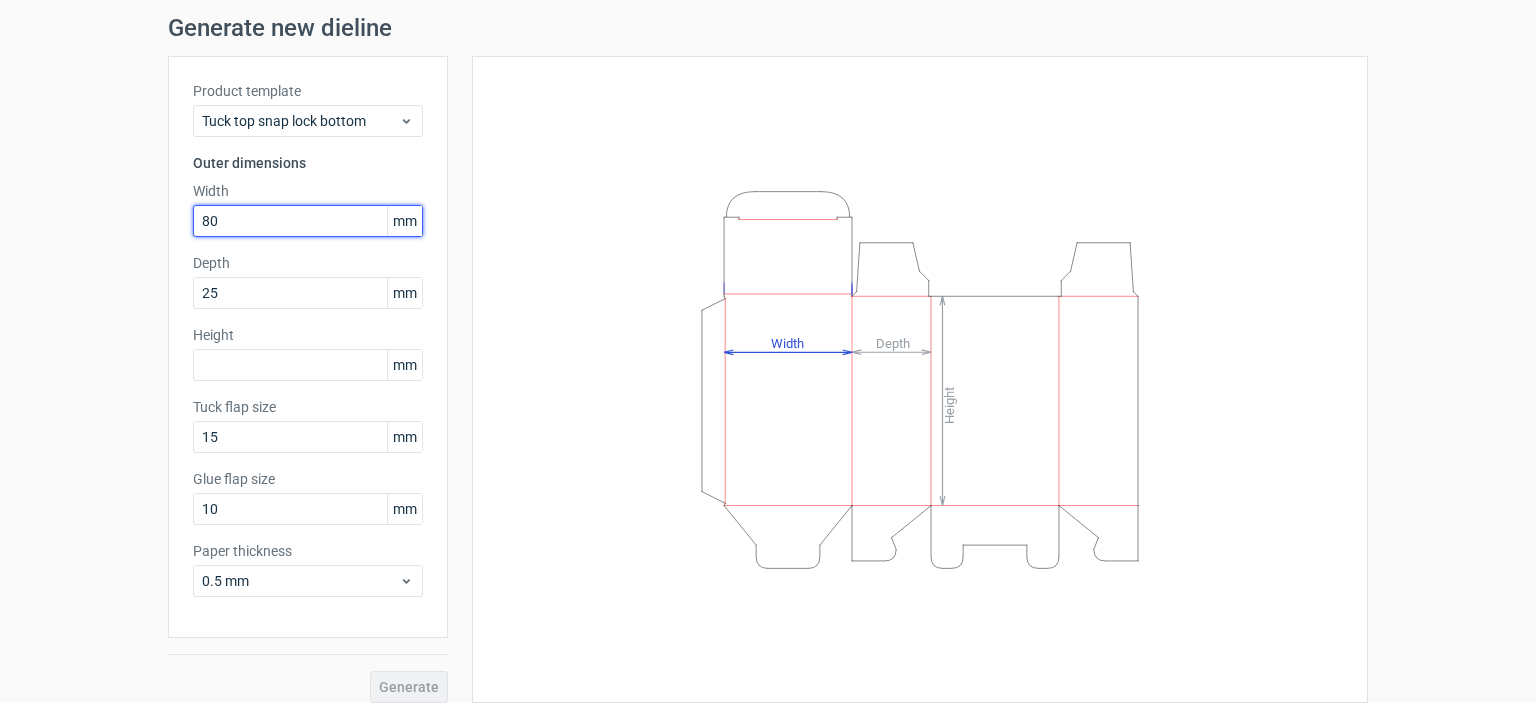 drag, startPoint x: 218, startPoint y: 223, endPoint x: 28, endPoint y: 220, distance: 190.02368 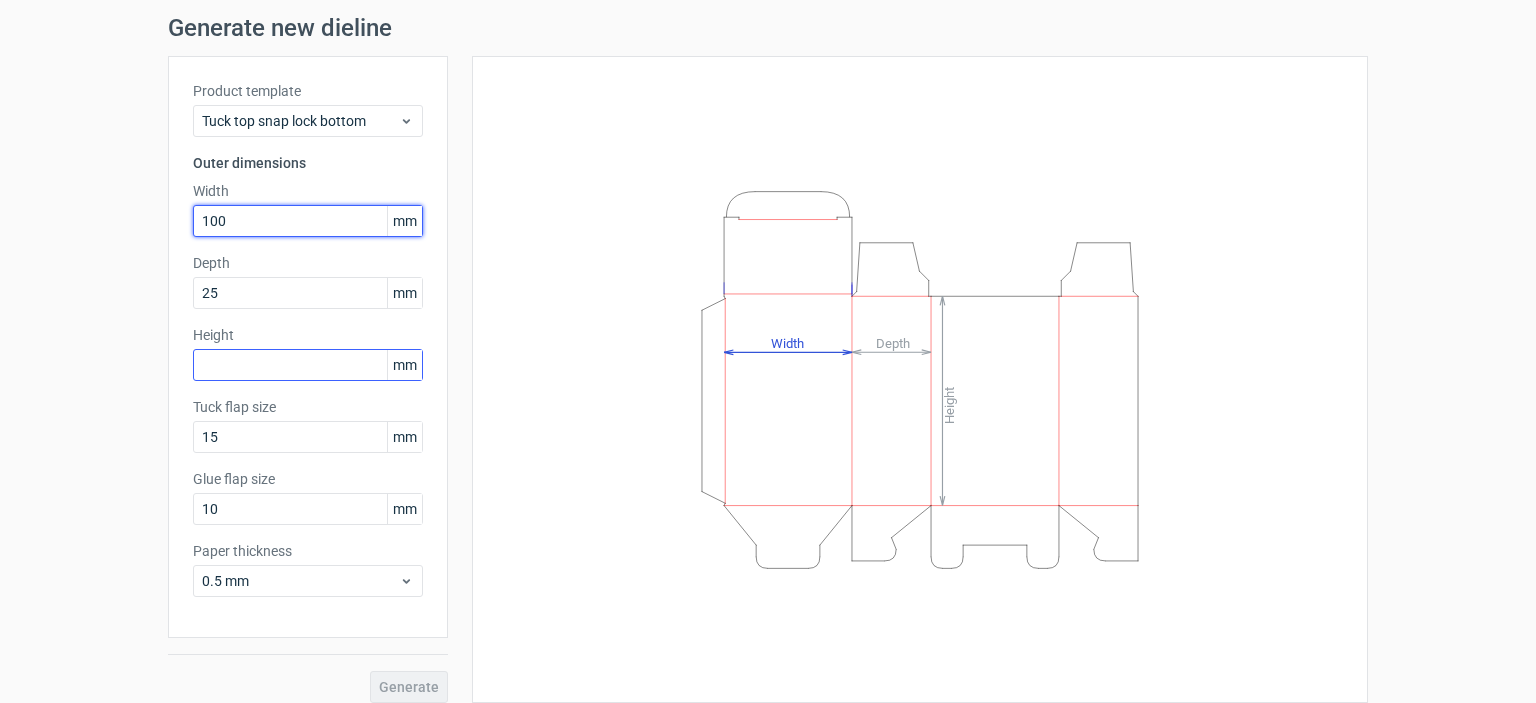 type on "100" 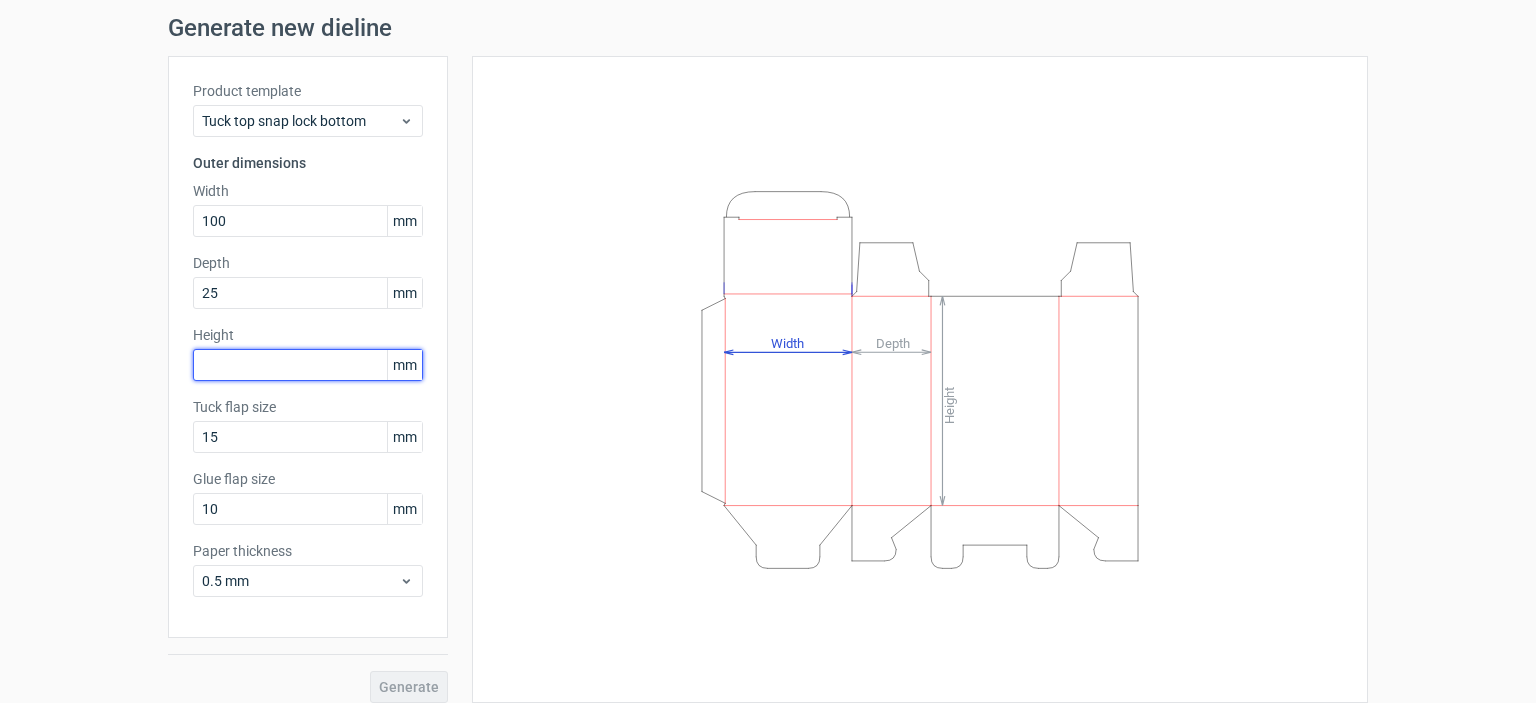 click at bounding box center (308, 365) 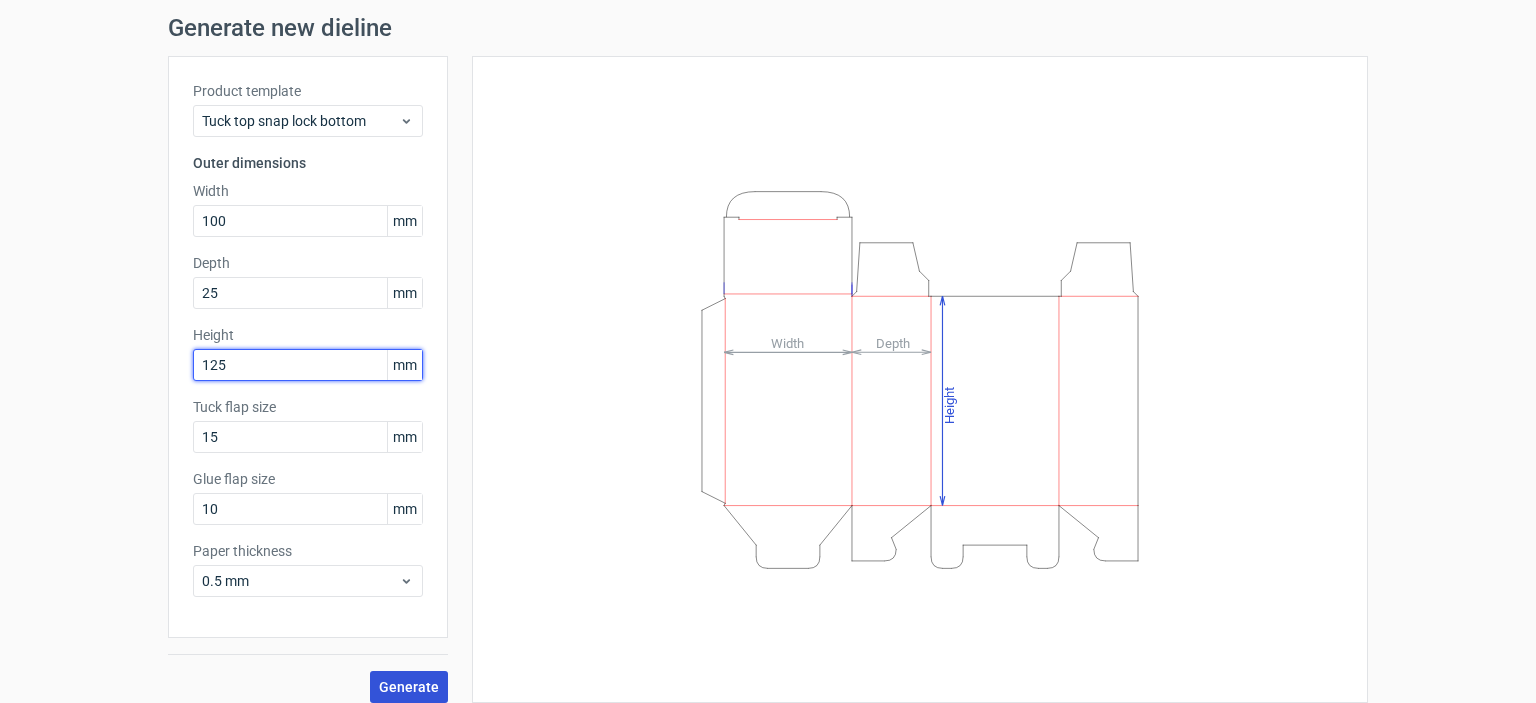 type on "125" 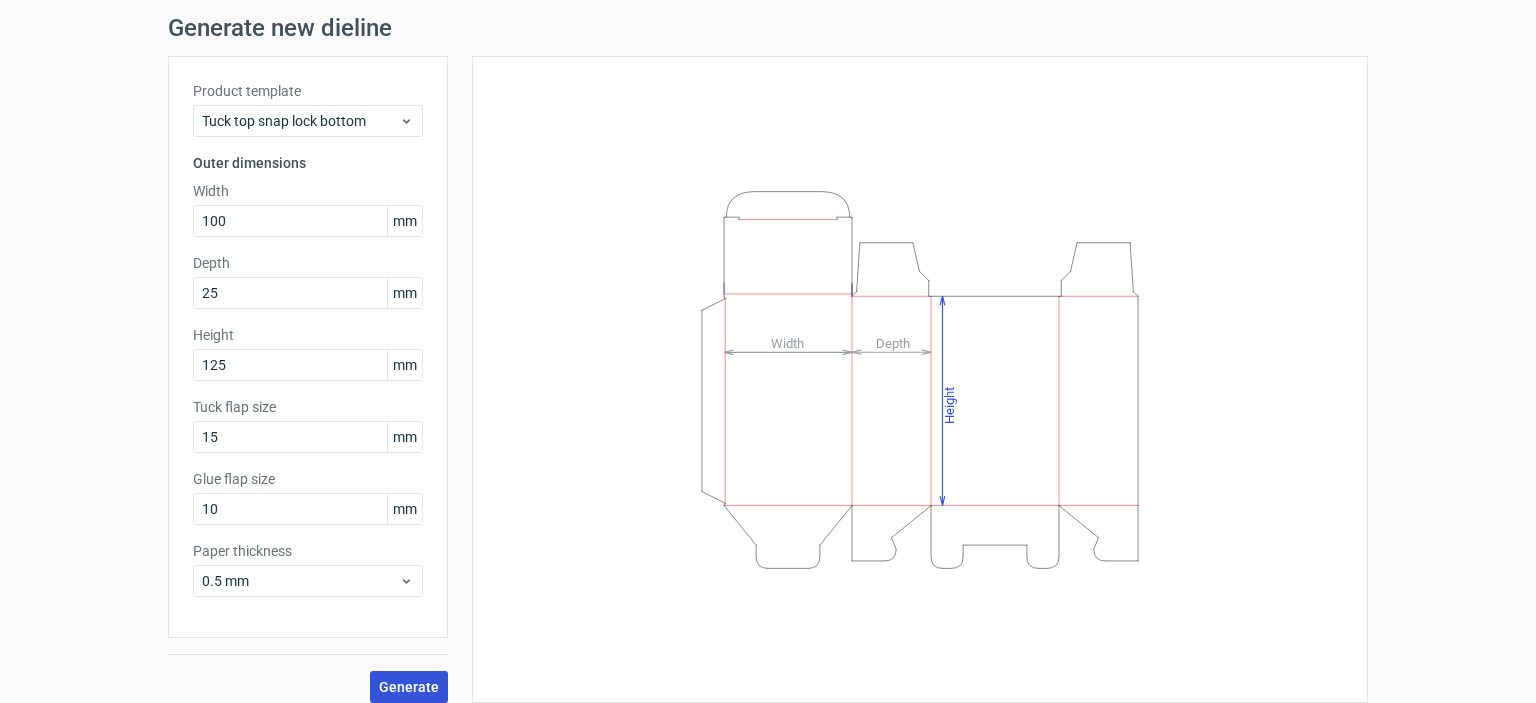 click on "Generate" at bounding box center (409, 687) 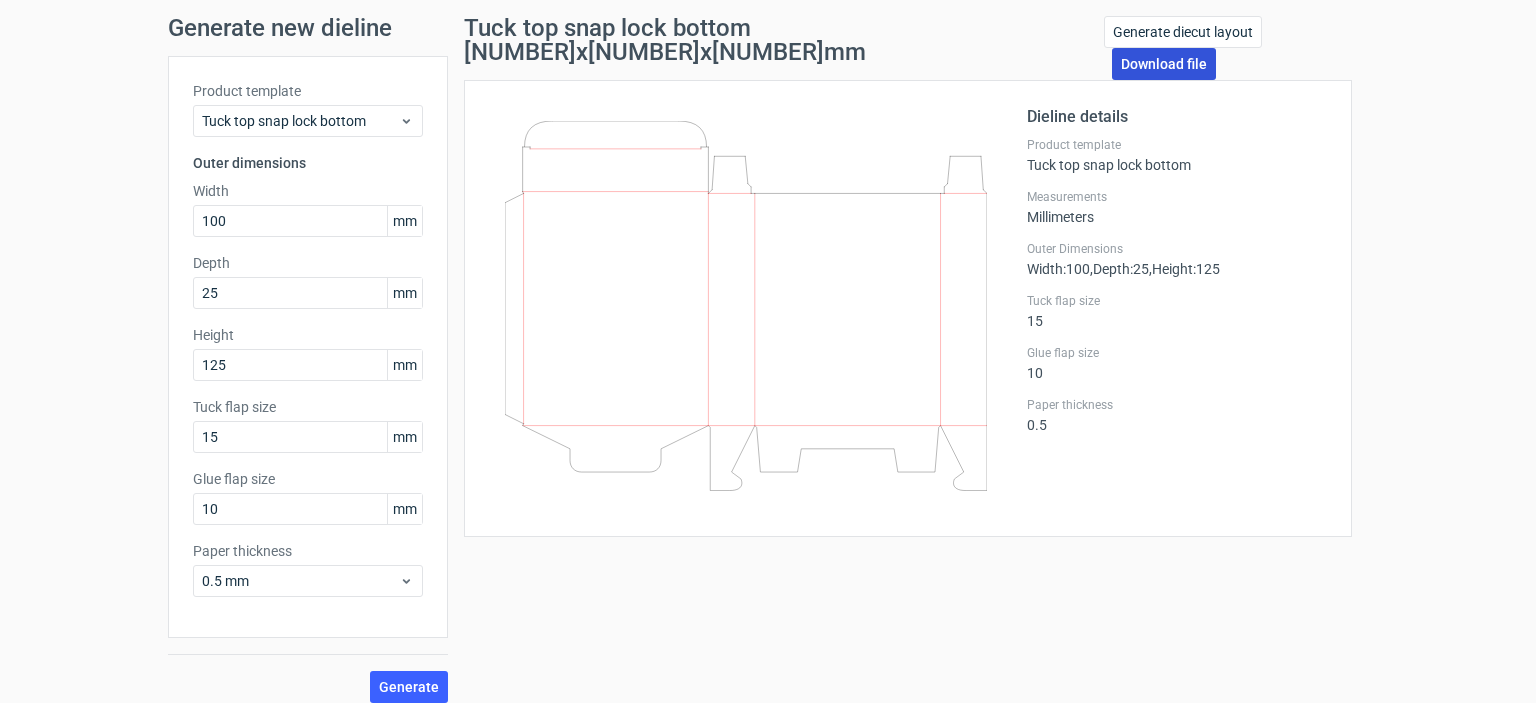 click on "Download file" at bounding box center [1164, 64] 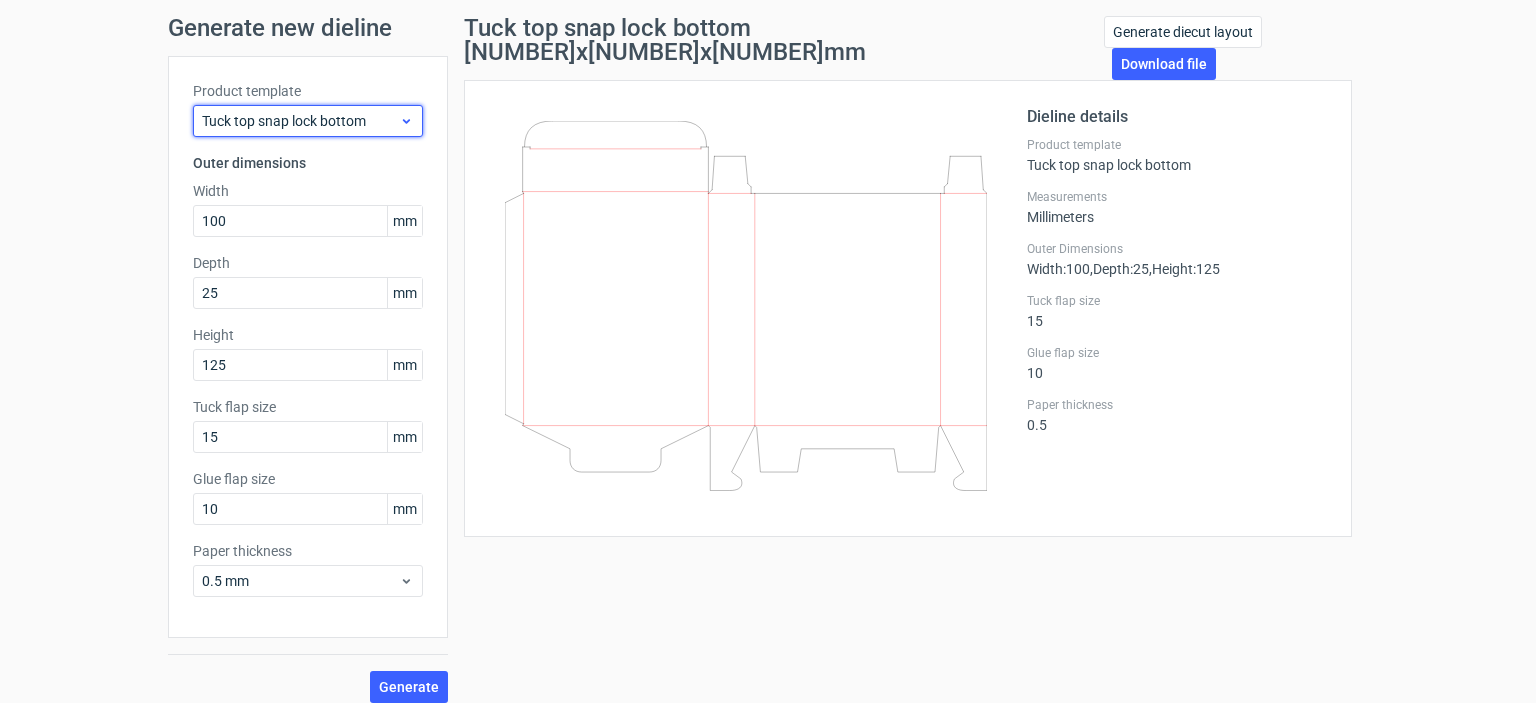 click on "Tuck top snap lock bottom" at bounding box center (308, 121) 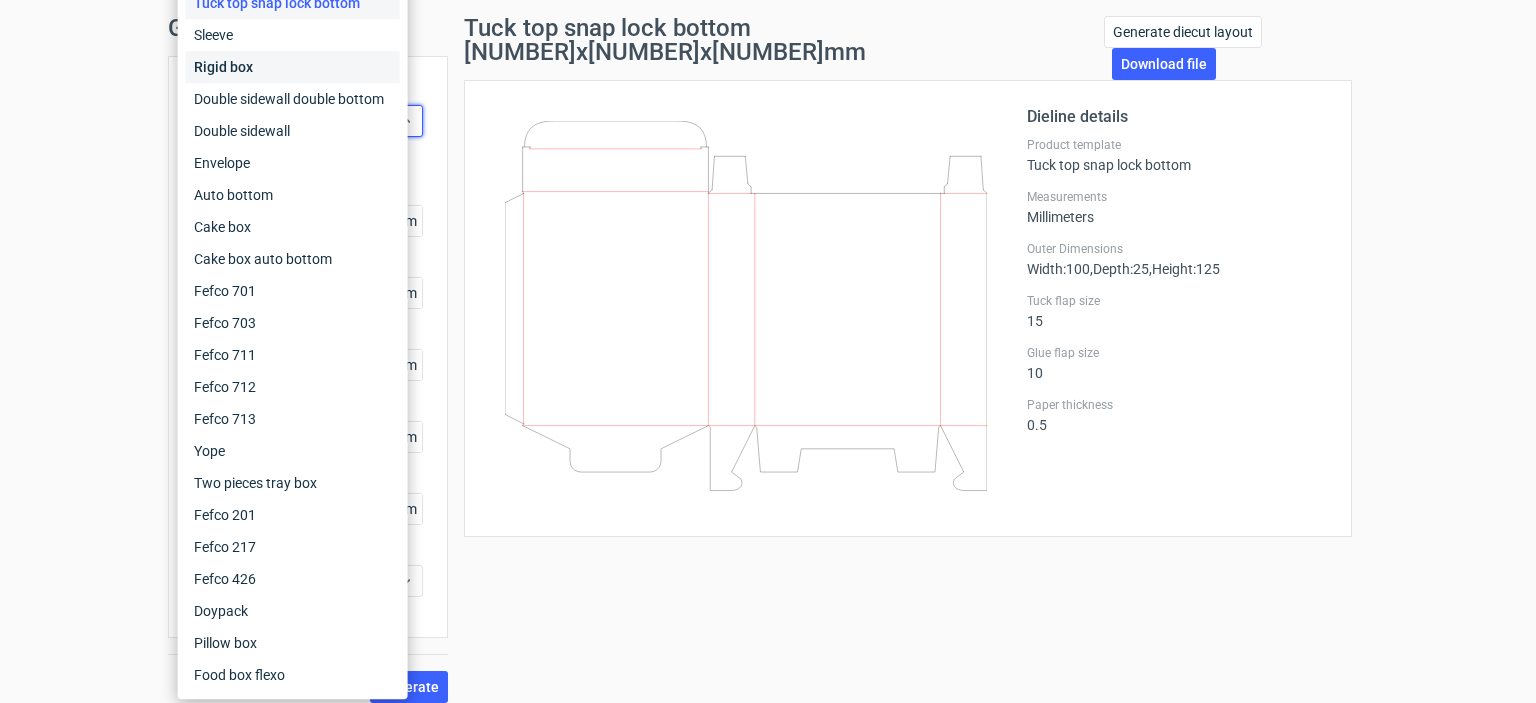 click on "Rigid box" at bounding box center [293, 67] 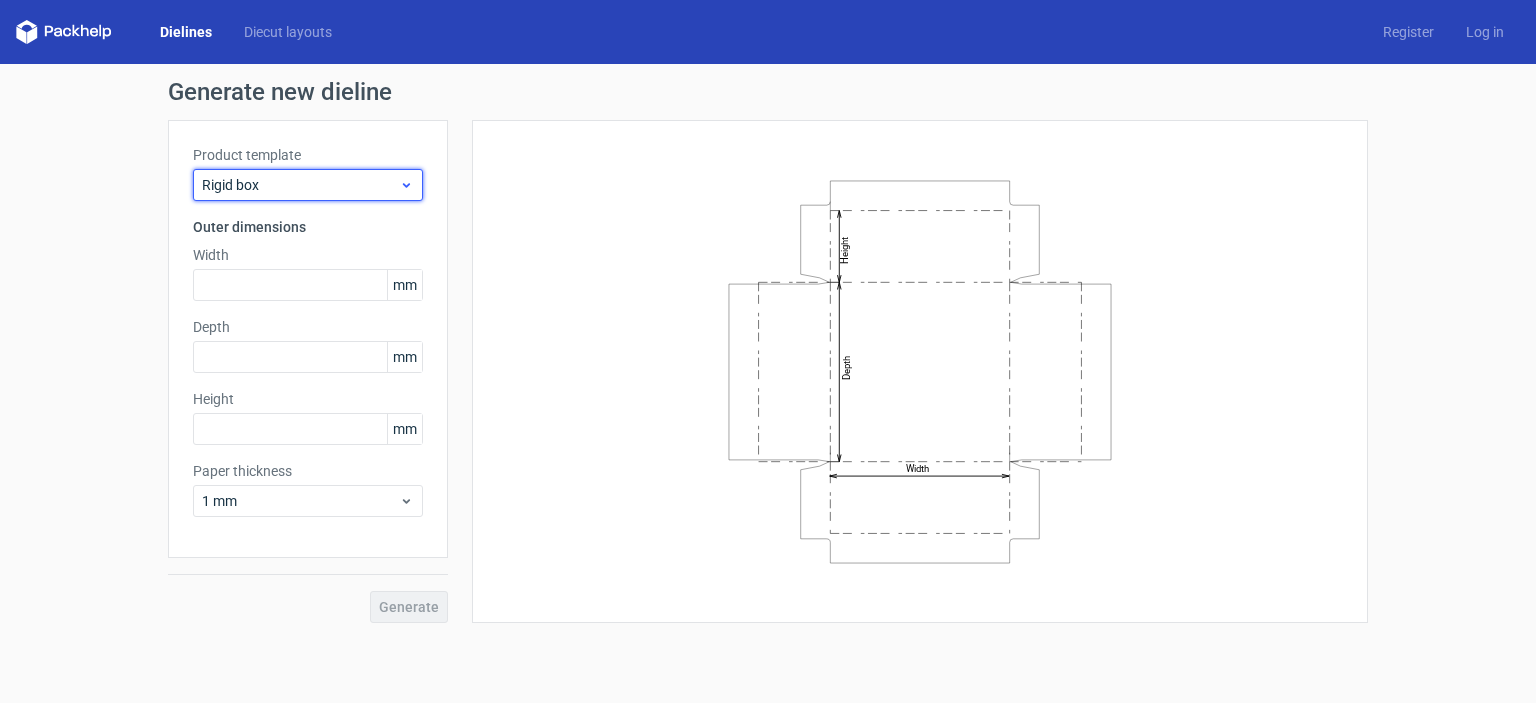 click on "Rigid box" at bounding box center (300, 185) 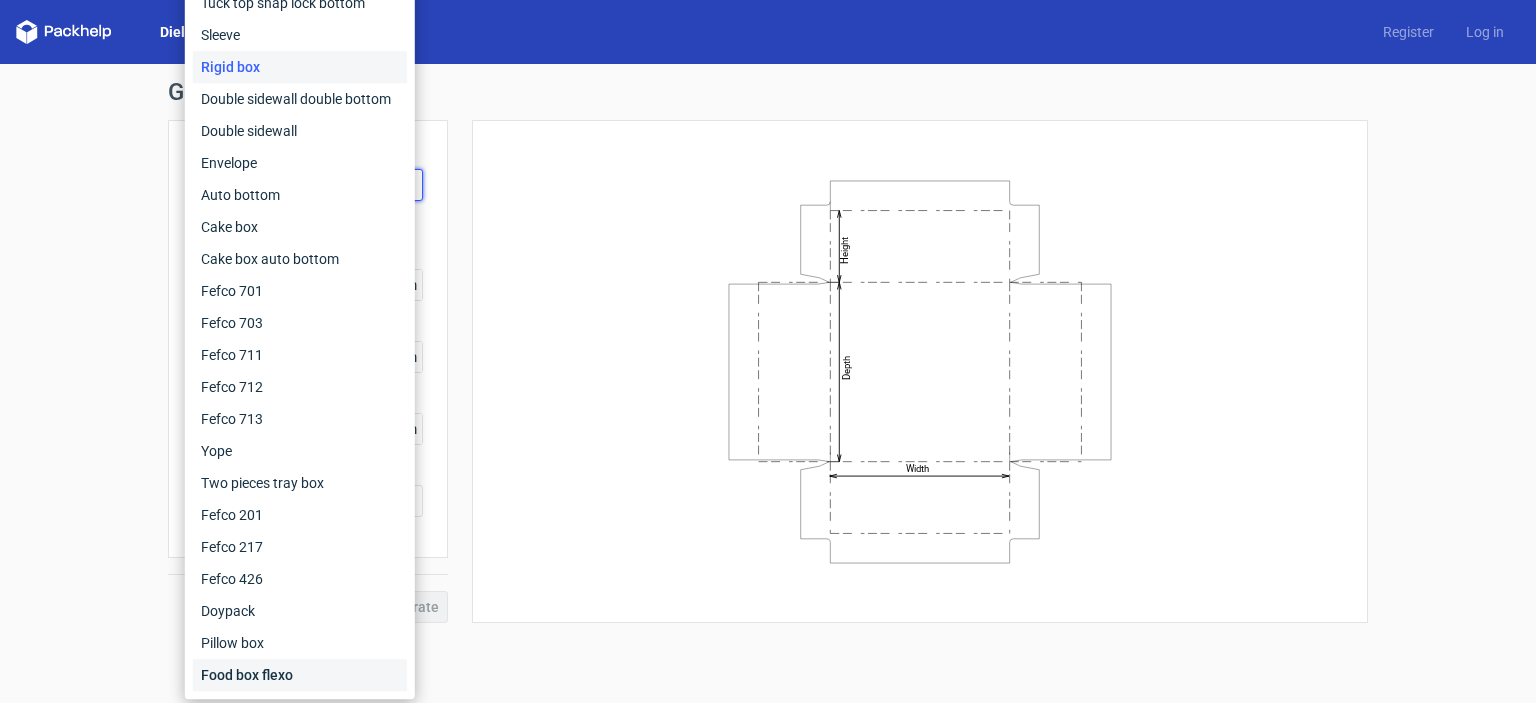 click on "Food box flexo" at bounding box center [300, 675] 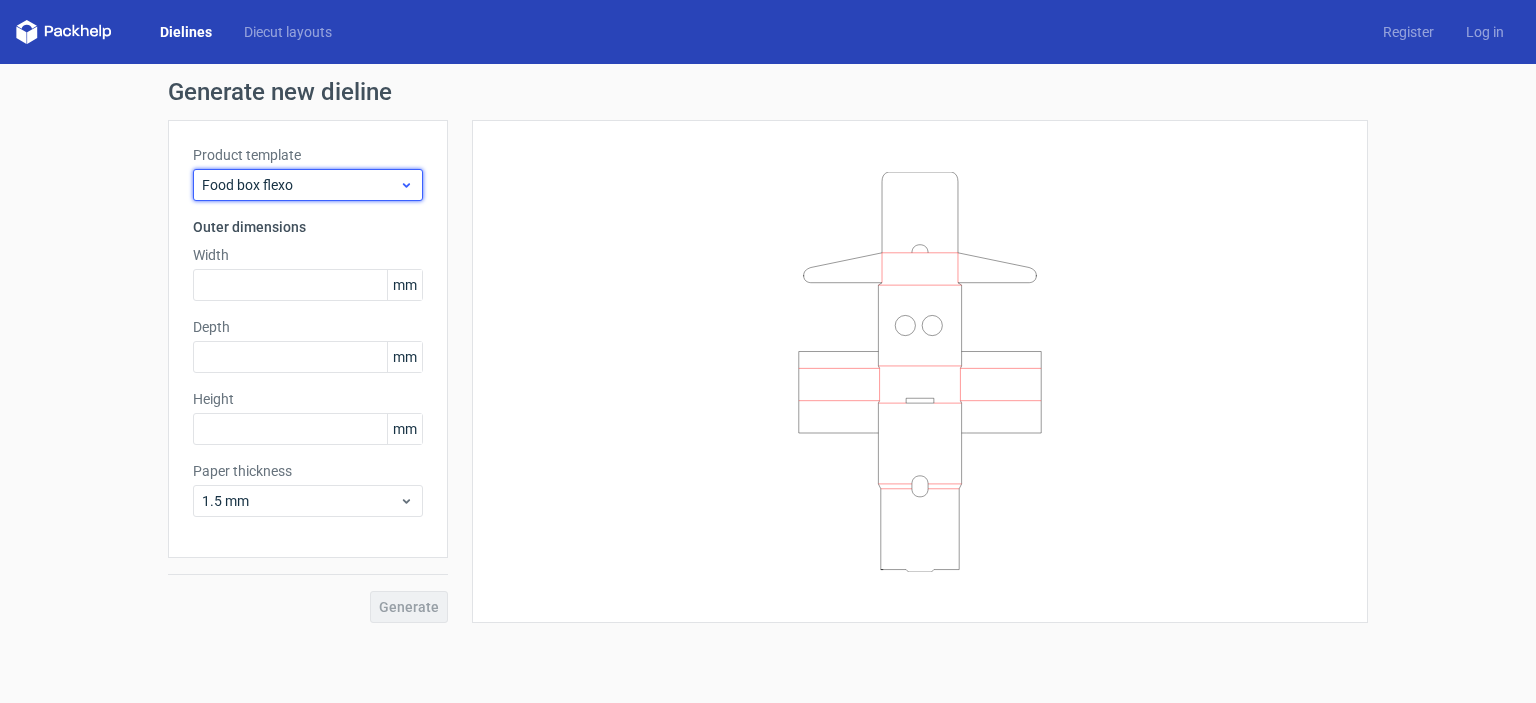 click on "Food box flexo" at bounding box center (300, 185) 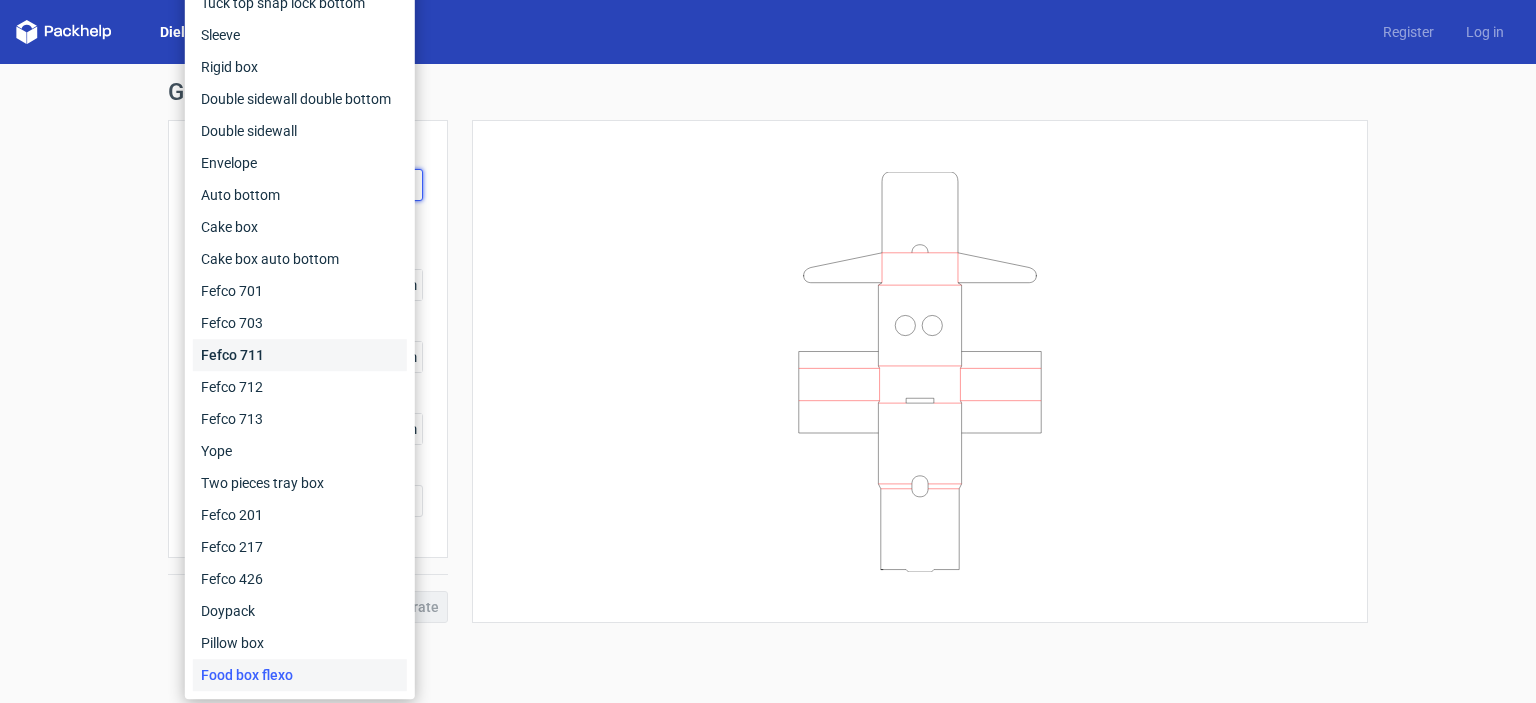 click on "Fefco 711" at bounding box center [300, 355] 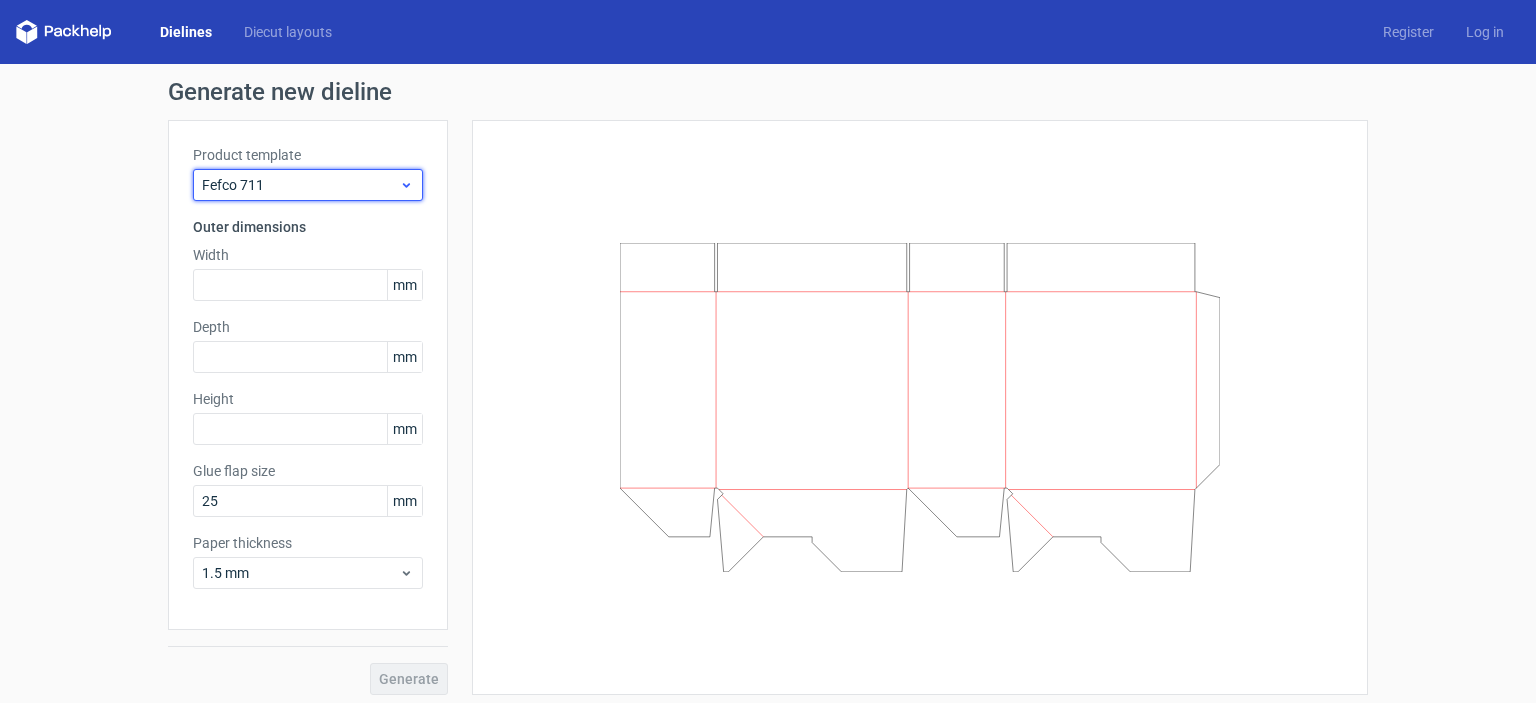 click on "Fefco 711" at bounding box center (300, 185) 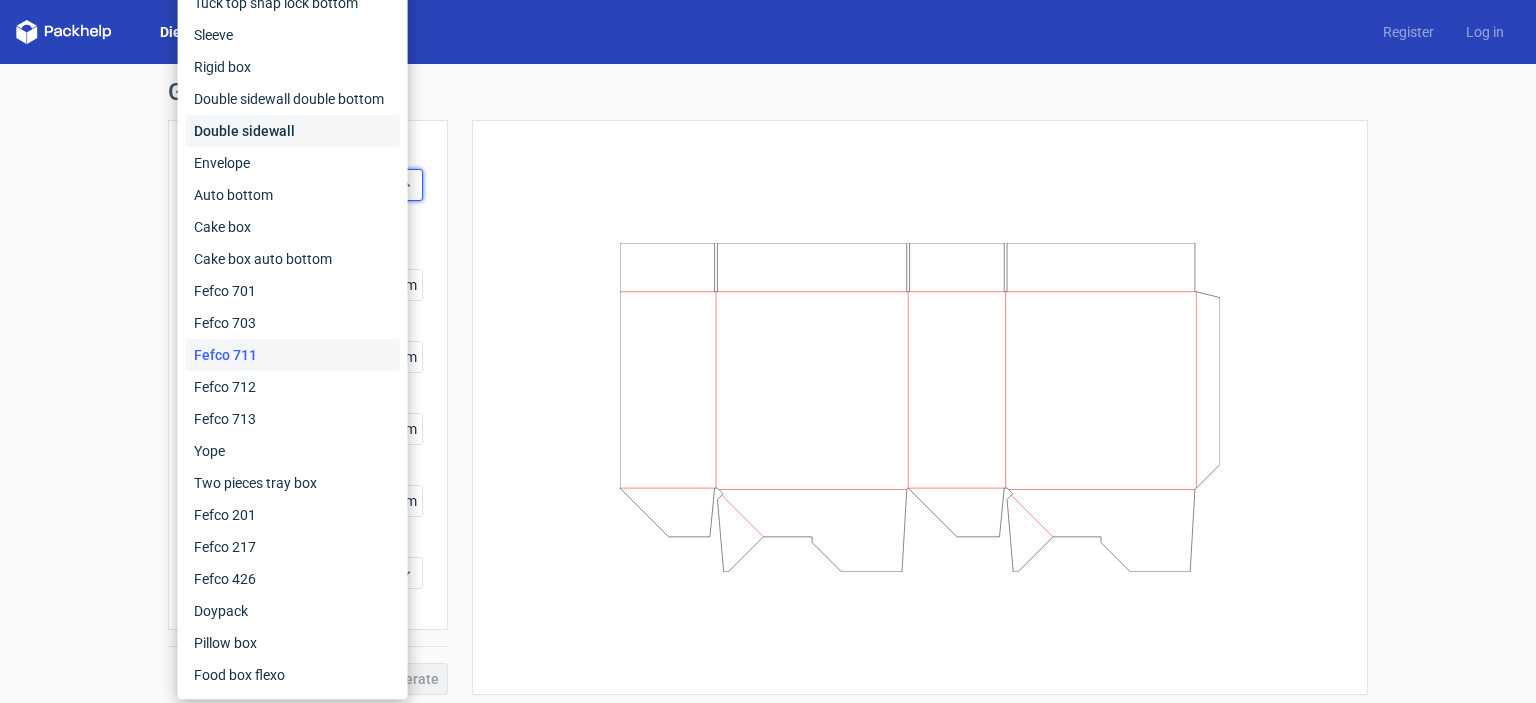 click on "Double sidewall" at bounding box center (293, 131) 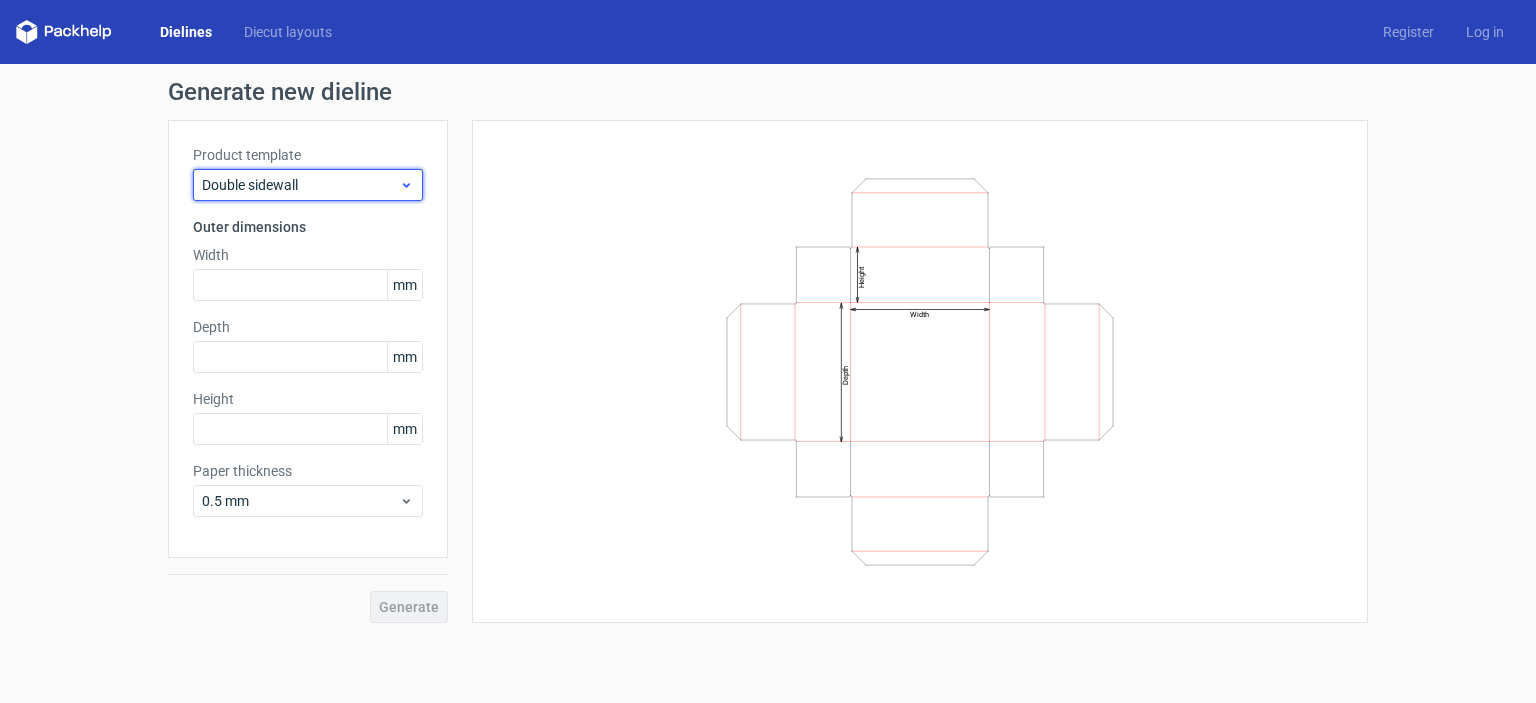 click on "Double sidewall" at bounding box center (308, 185) 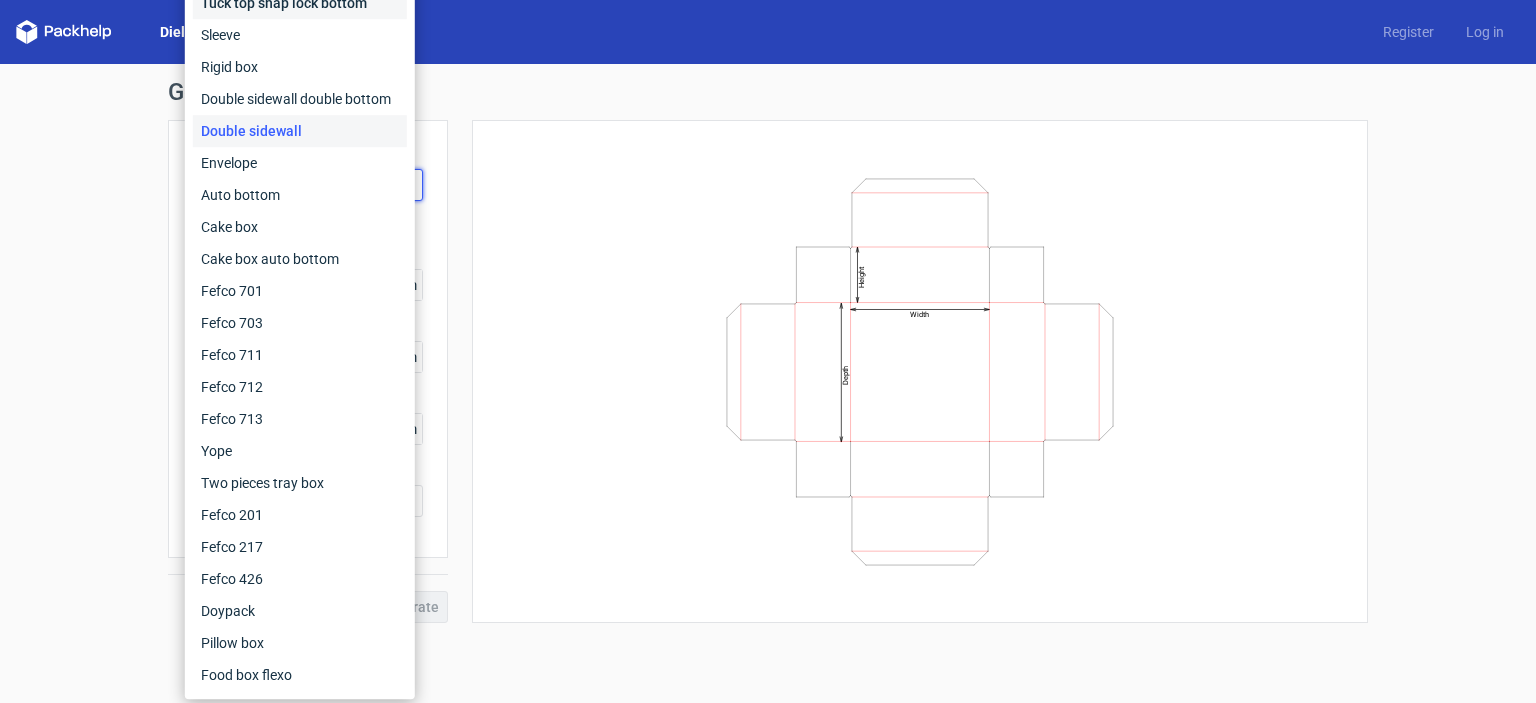 click on "Tuck top snap lock bottom" at bounding box center (300, 3) 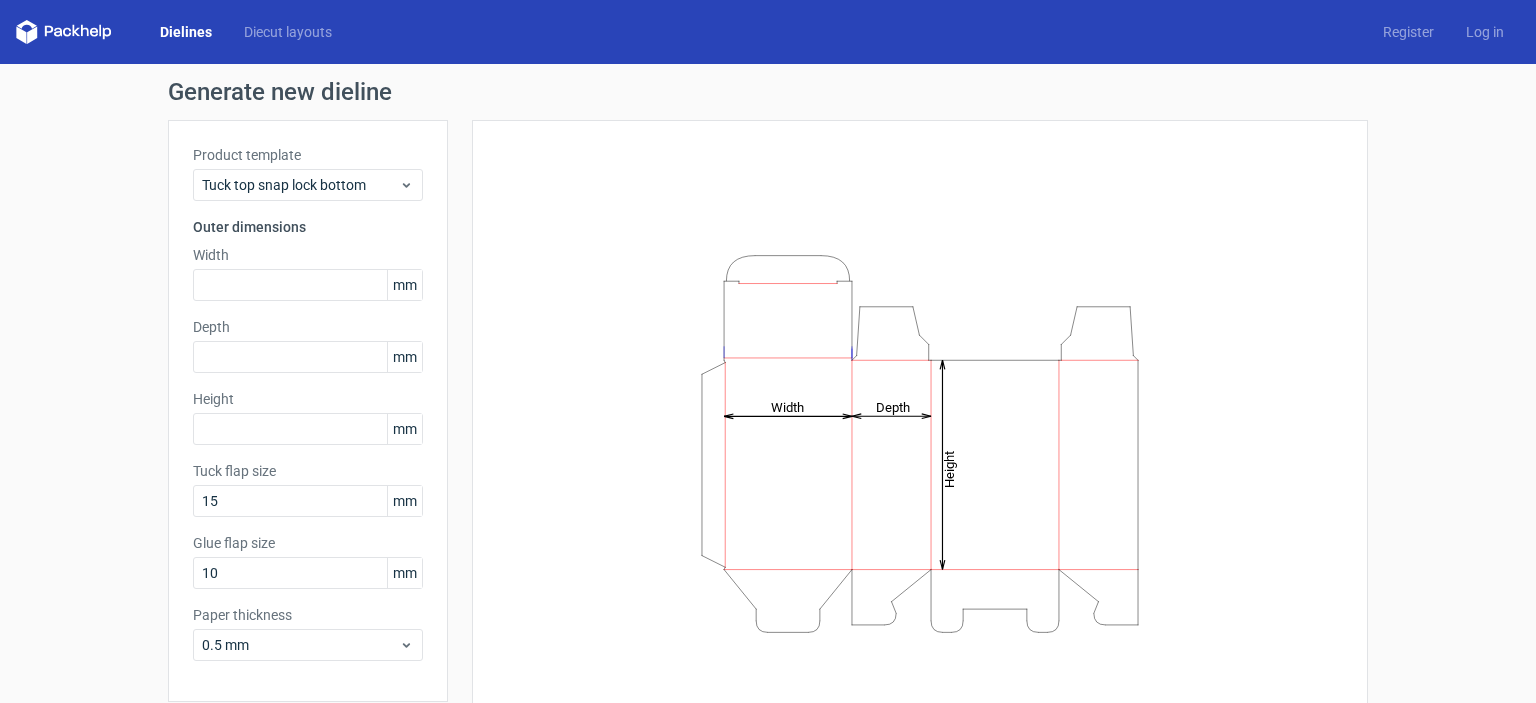drag, startPoint x: 460, startPoint y: 667, endPoint x: 474, endPoint y: 527, distance: 140.69826 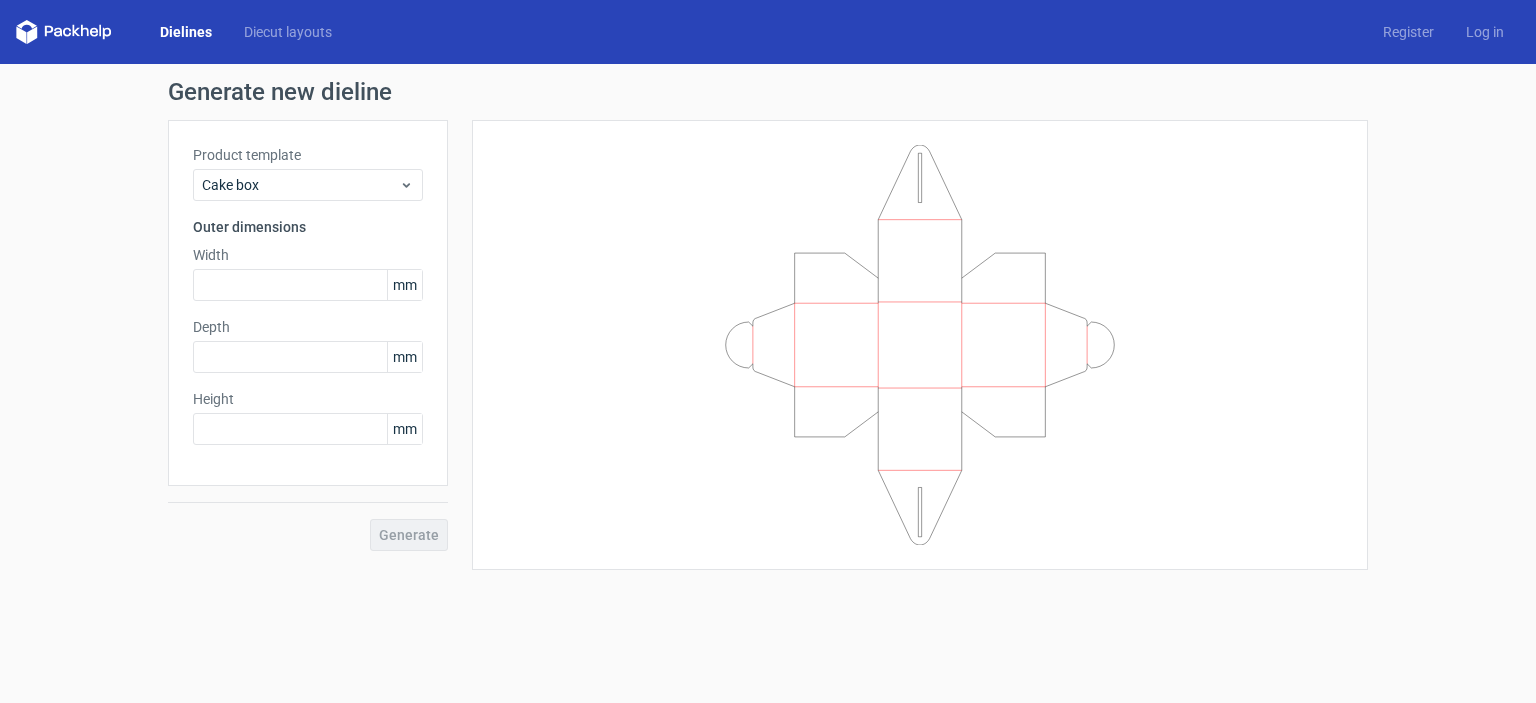 scroll, scrollTop: 0, scrollLeft: 0, axis: both 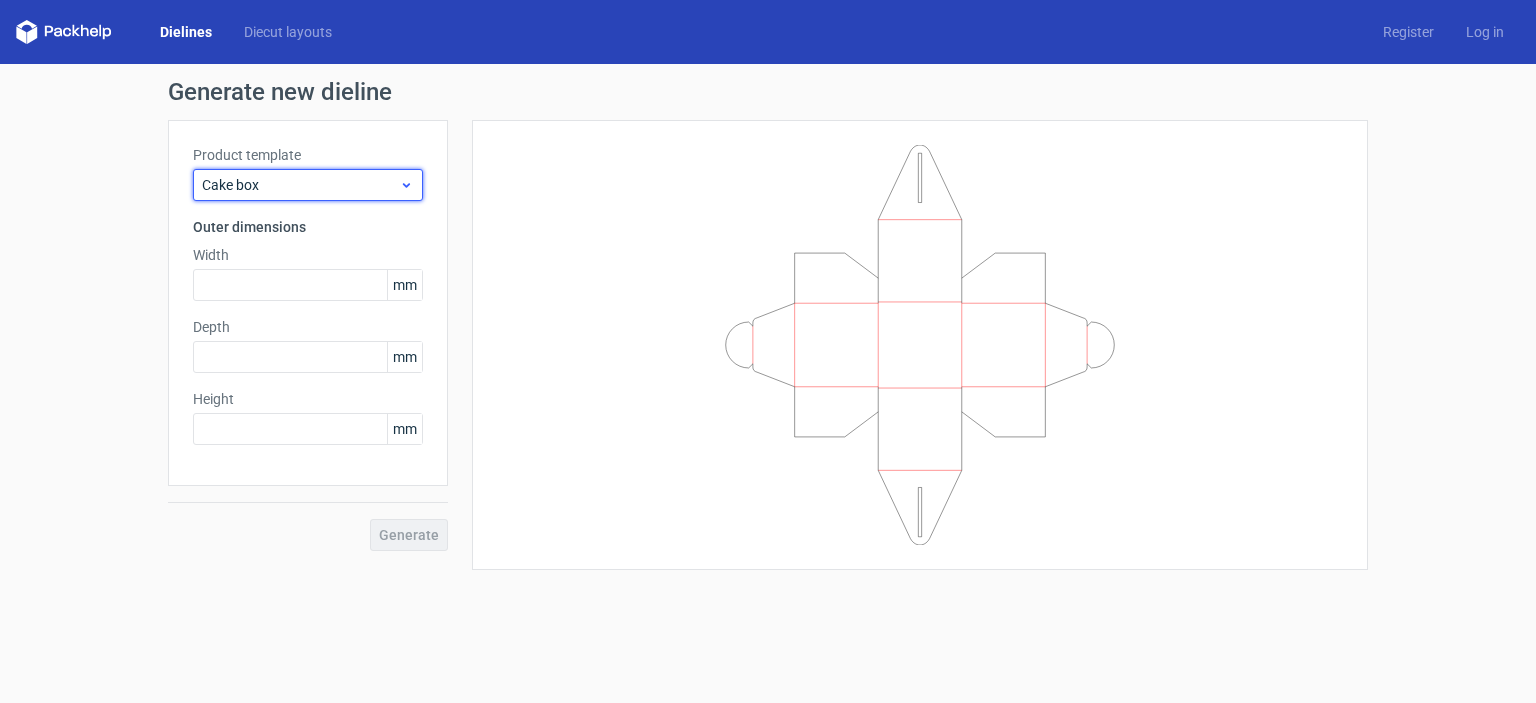click on "Cake box" at bounding box center (300, 185) 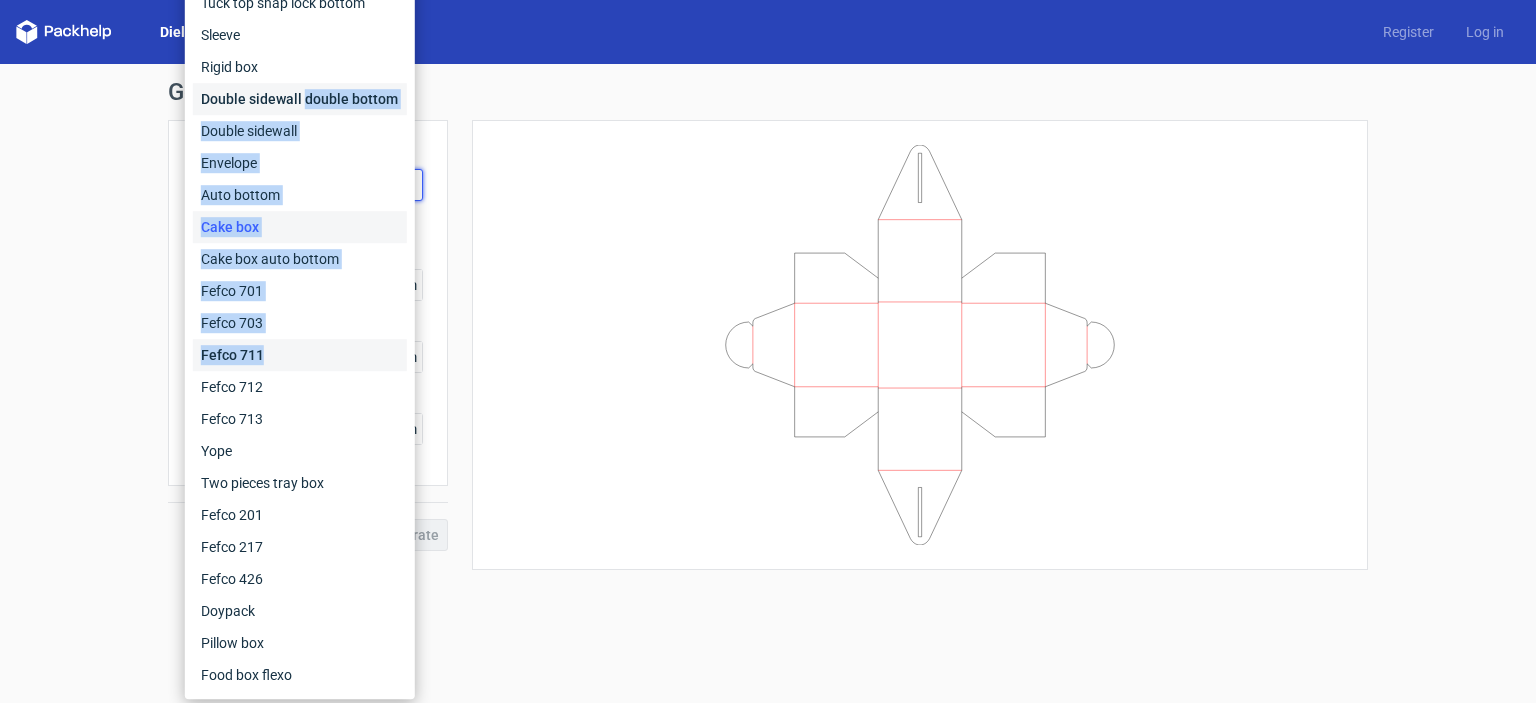 drag, startPoint x: 301, startPoint y: 83, endPoint x: 307, endPoint y: 347, distance: 264.06818 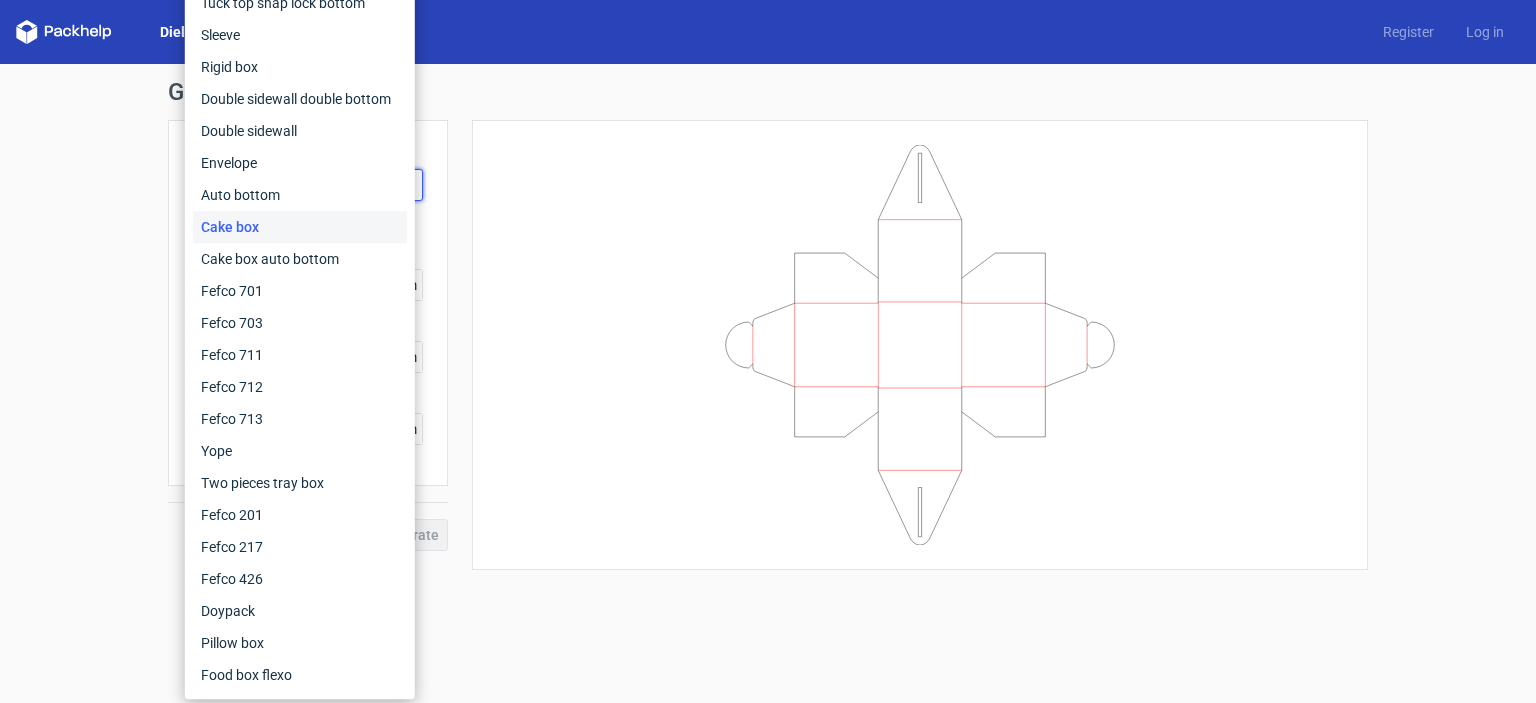 click on "Dielines Diecut layouts Register Log in" at bounding box center [768, 32] 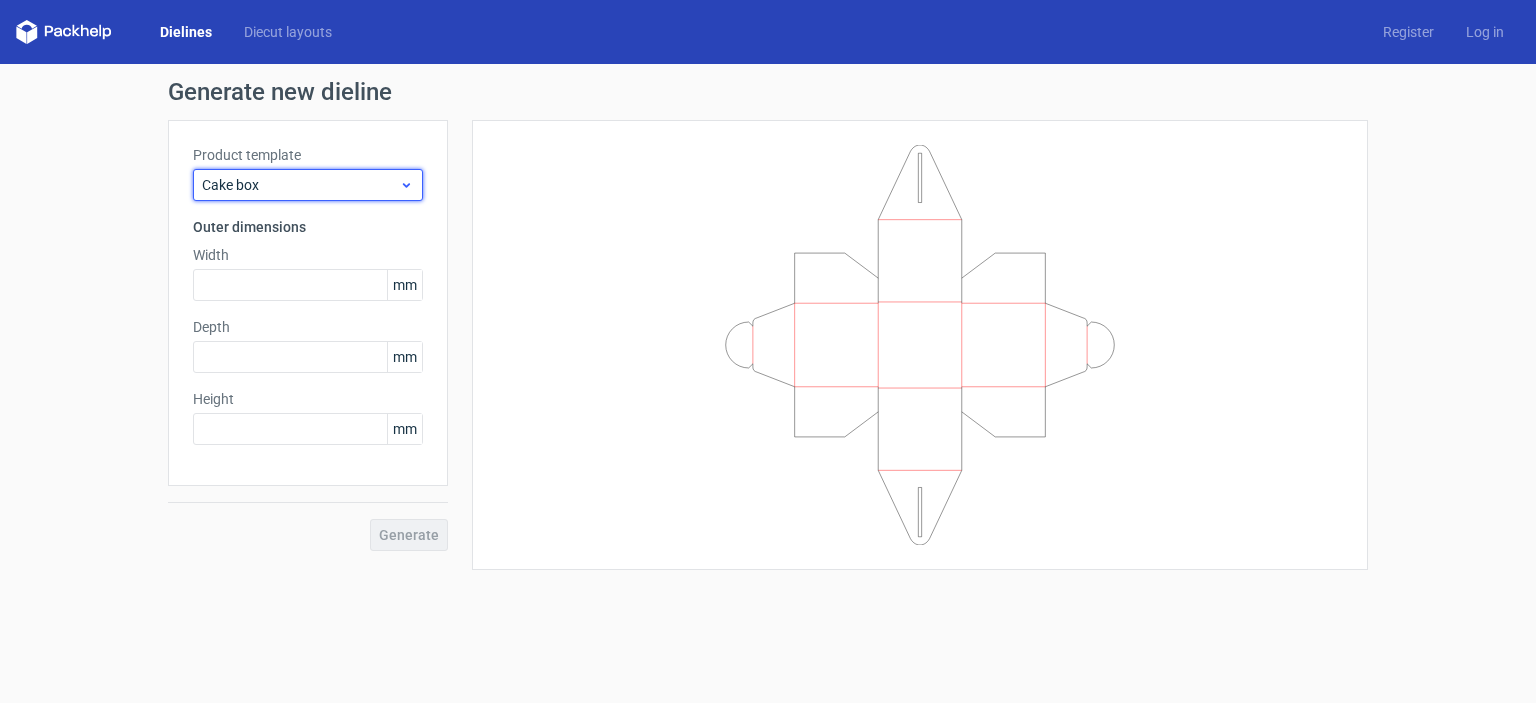 click on "Cake box" at bounding box center [308, 185] 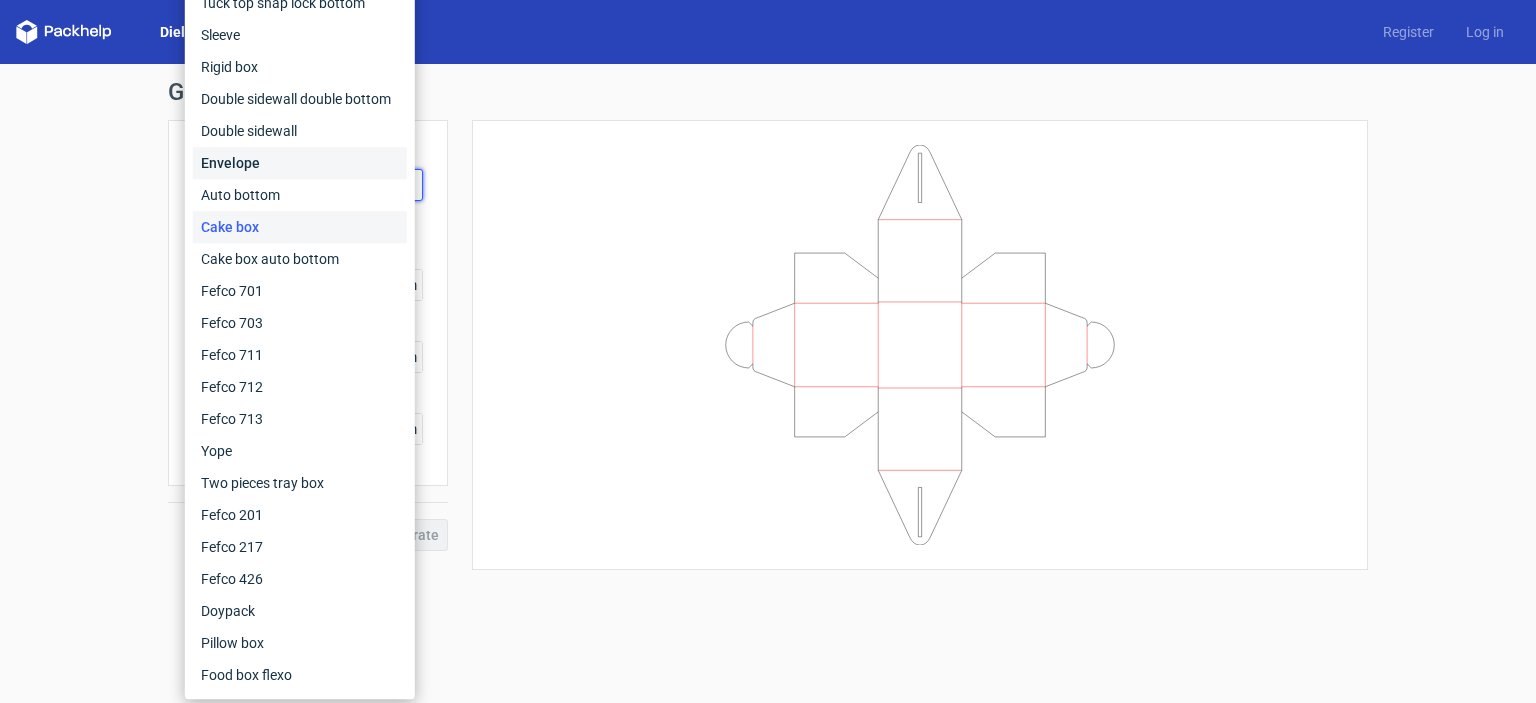 click on "Envelope" at bounding box center (300, 163) 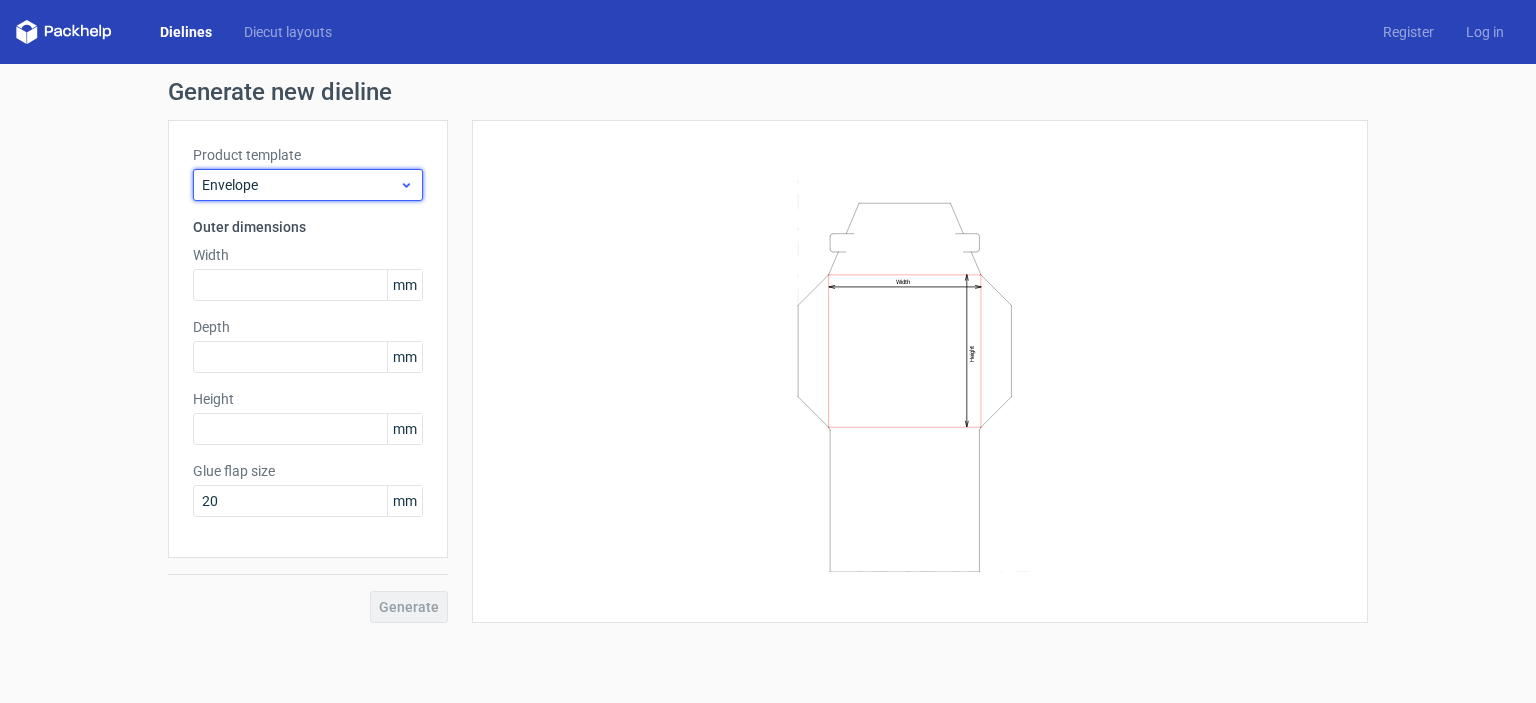 click on "Envelope" at bounding box center (300, 185) 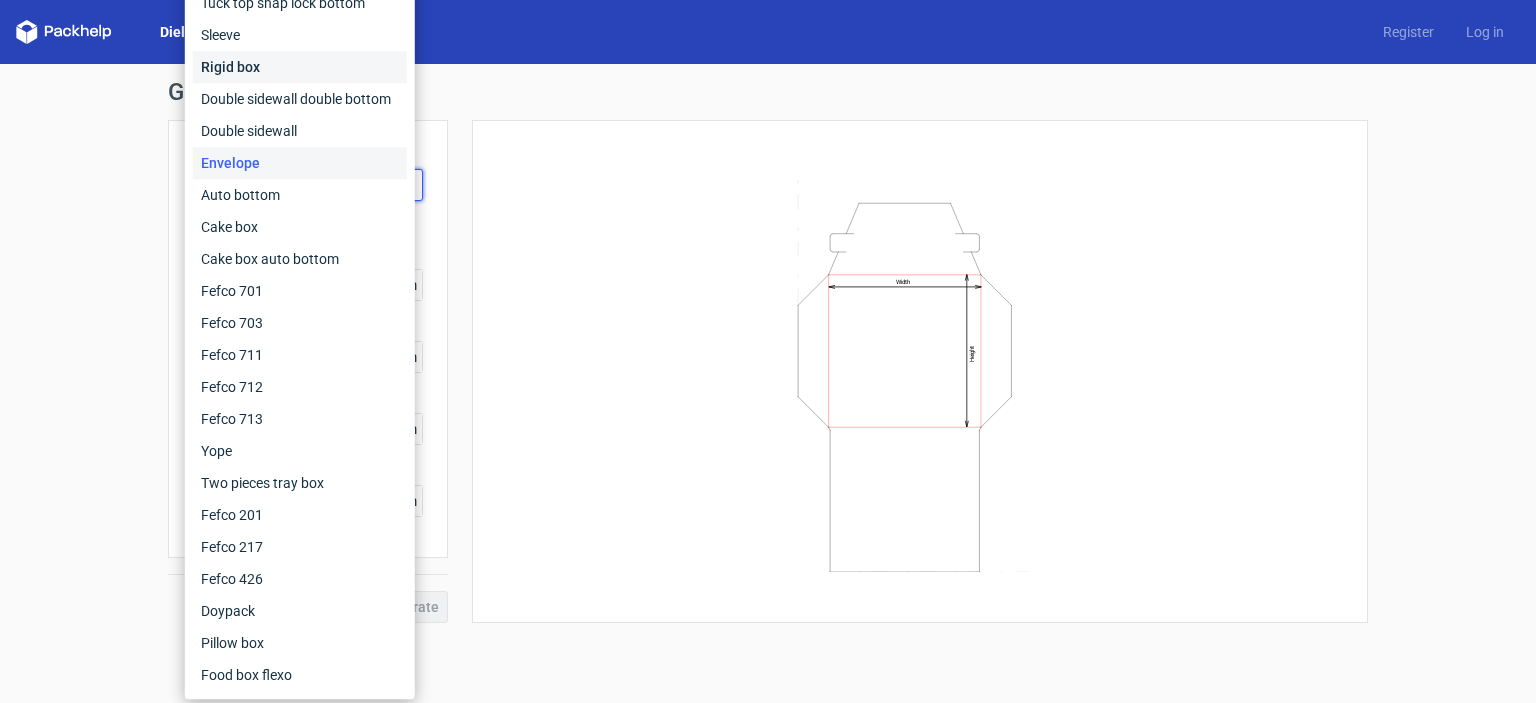 click on "Rigid box" at bounding box center [300, 67] 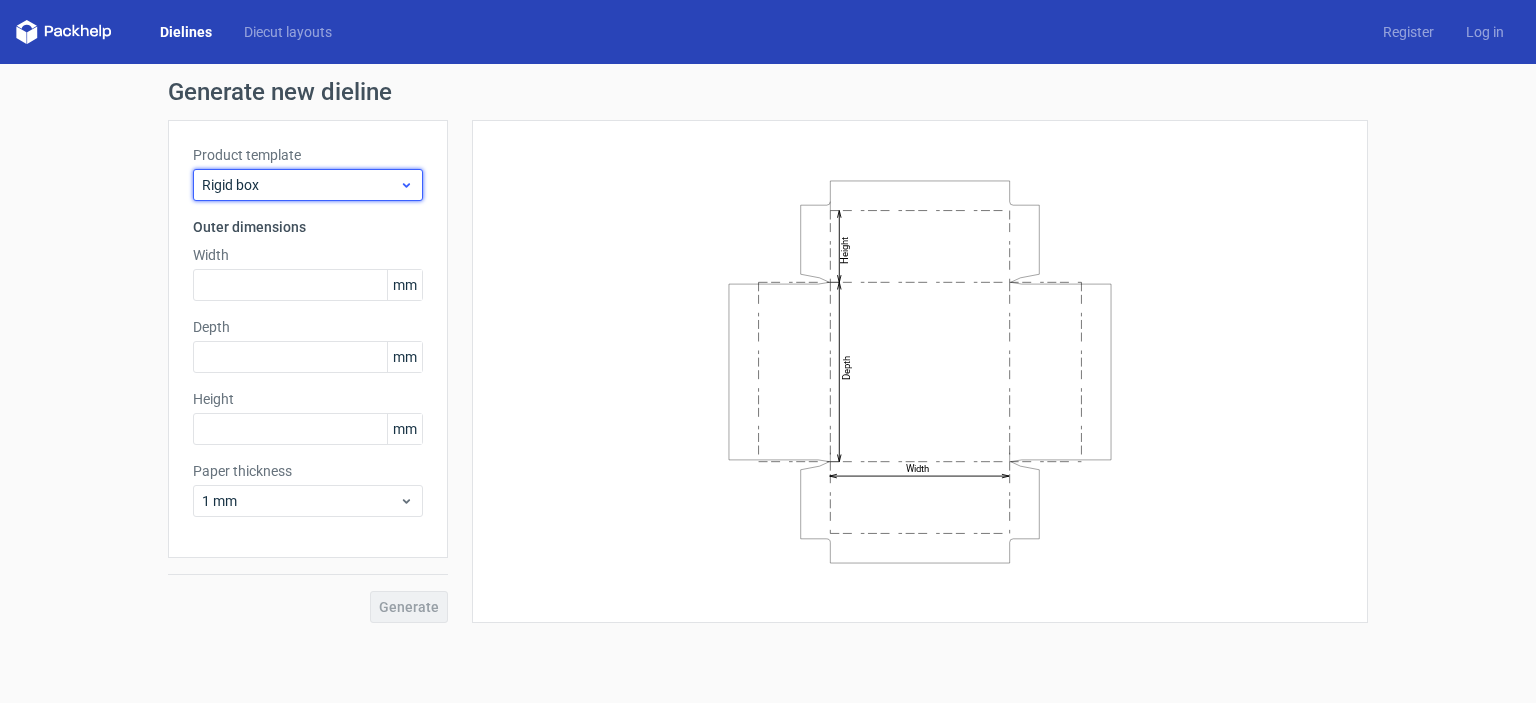 click on "Rigid box" at bounding box center (300, 185) 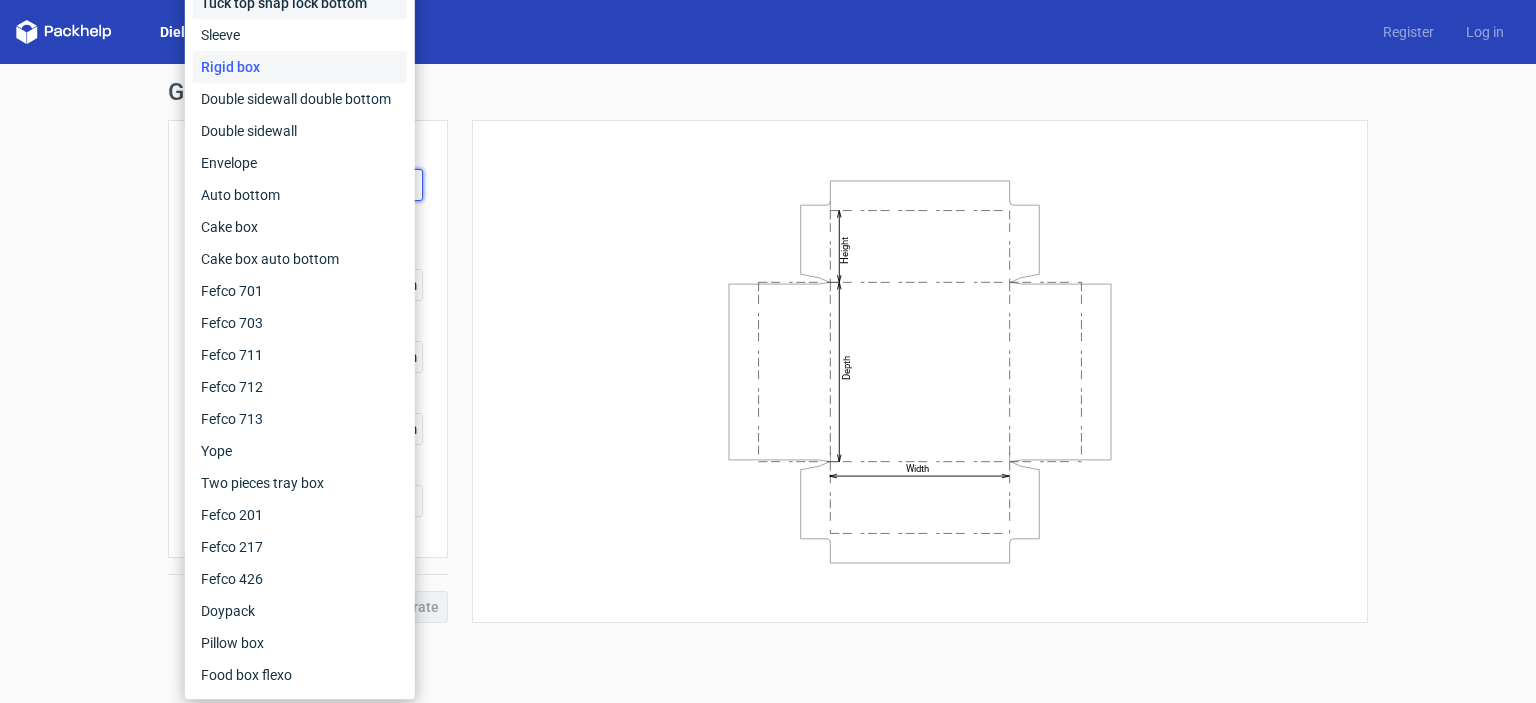 click on "Tuck top snap lock bottom" at bounding box center [300, 3] 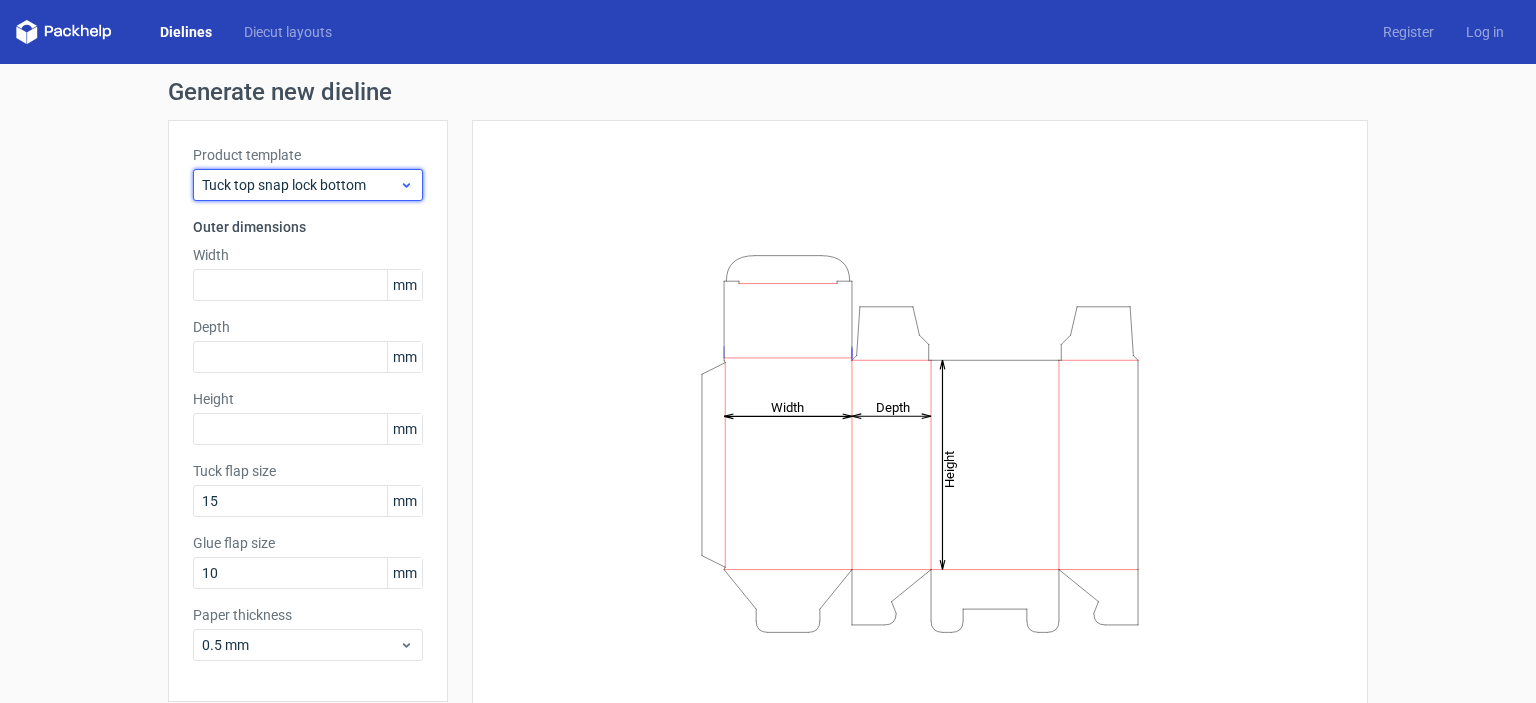 click on "Tuck top snap lock bottom" at bounding box center (300, 185) 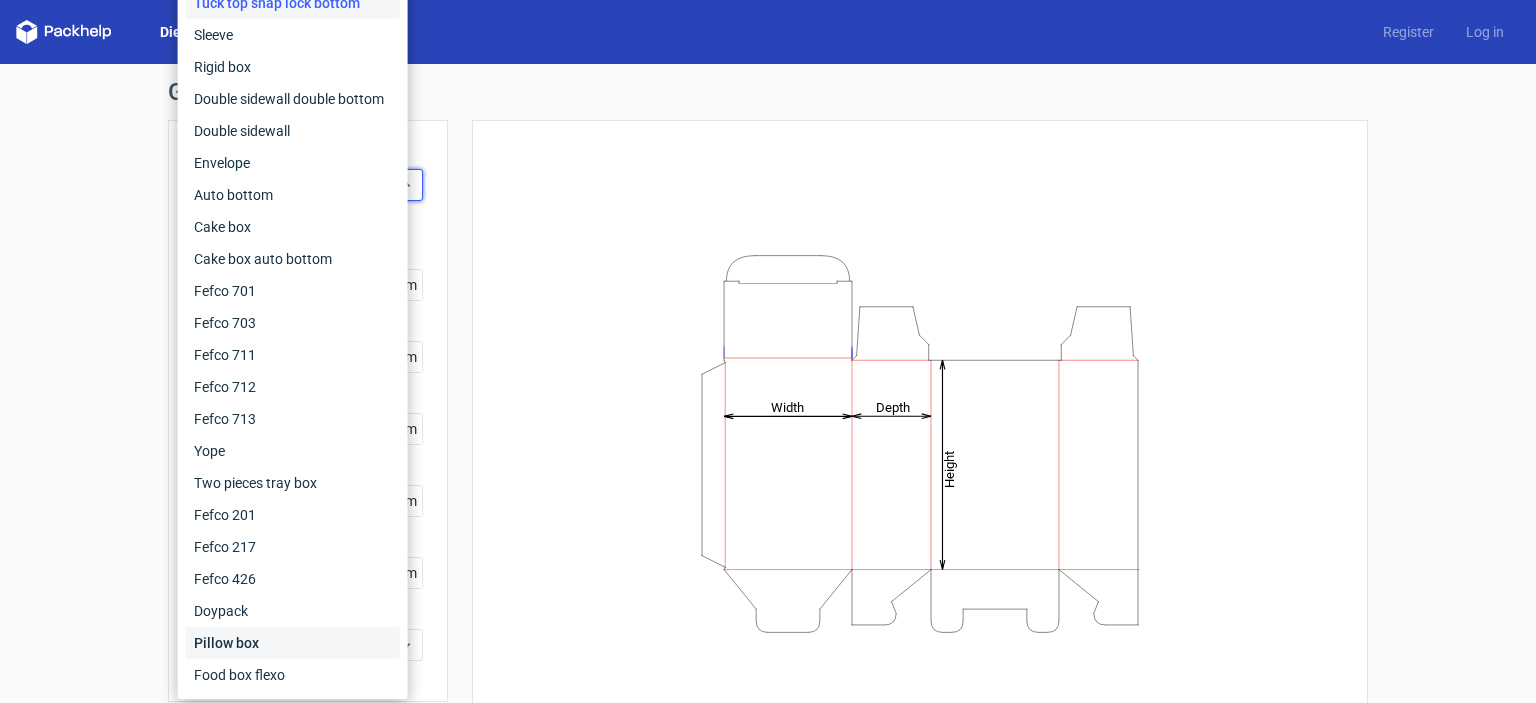 click on "Pillow box" at bounding box center [293, 643] 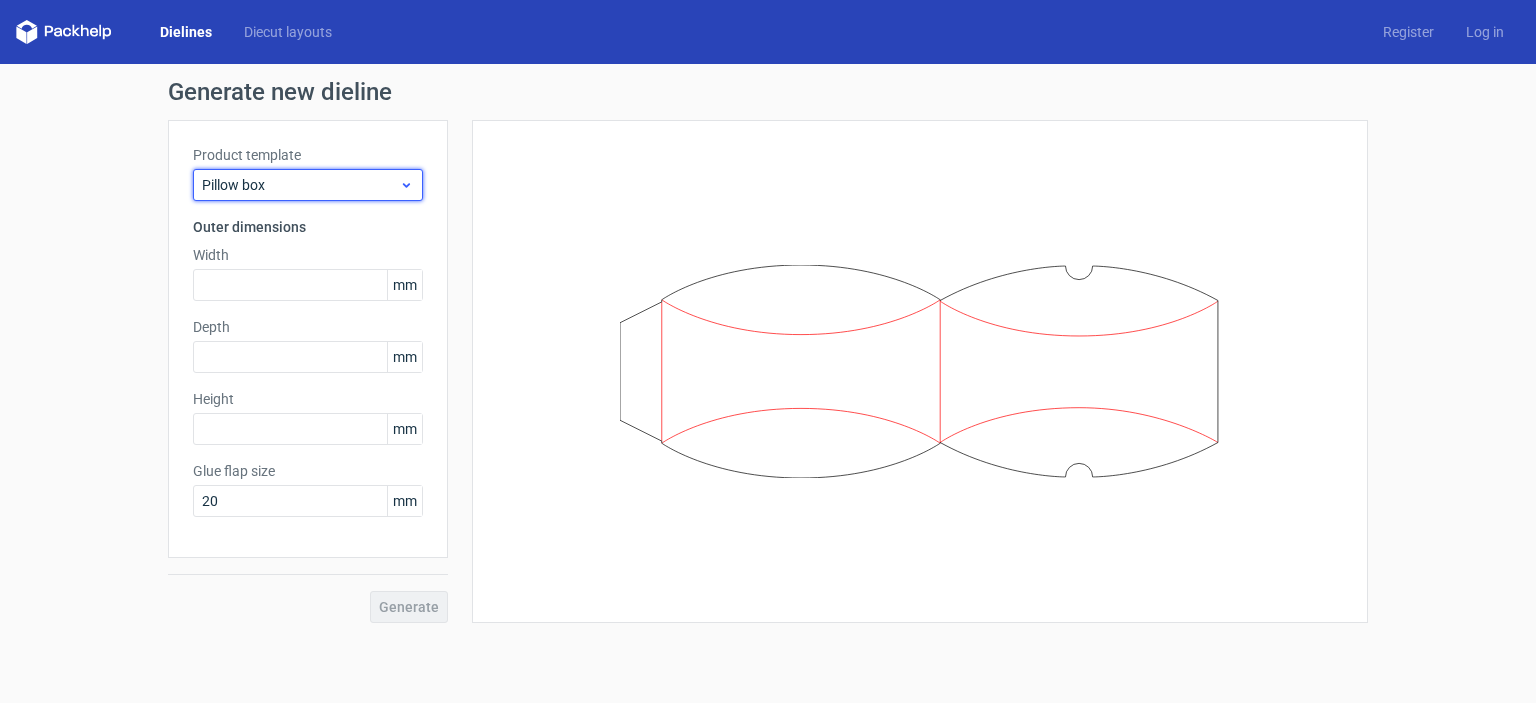 click on "Pillow box" at bounding box center (300, 185) 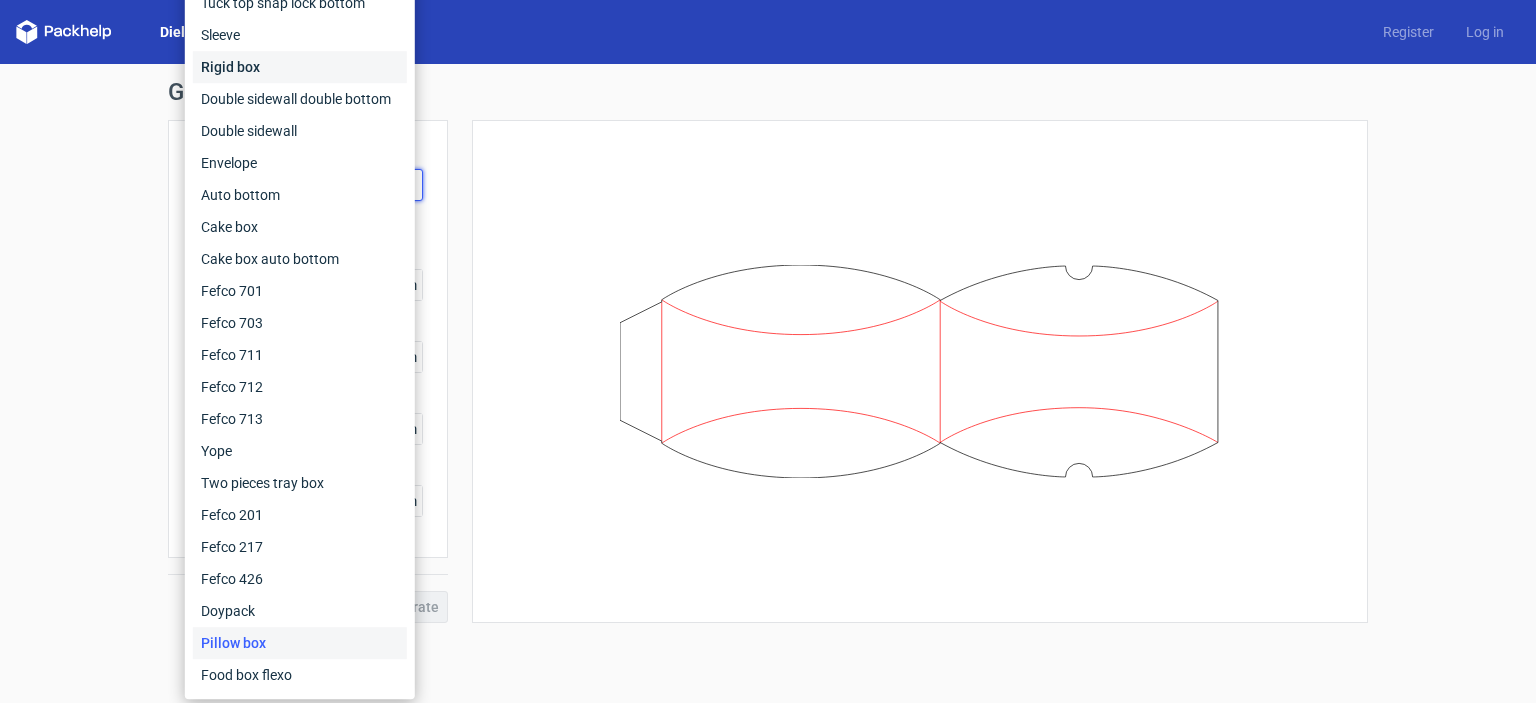 click on "Rigid box" at bounding box center (300, 67) 